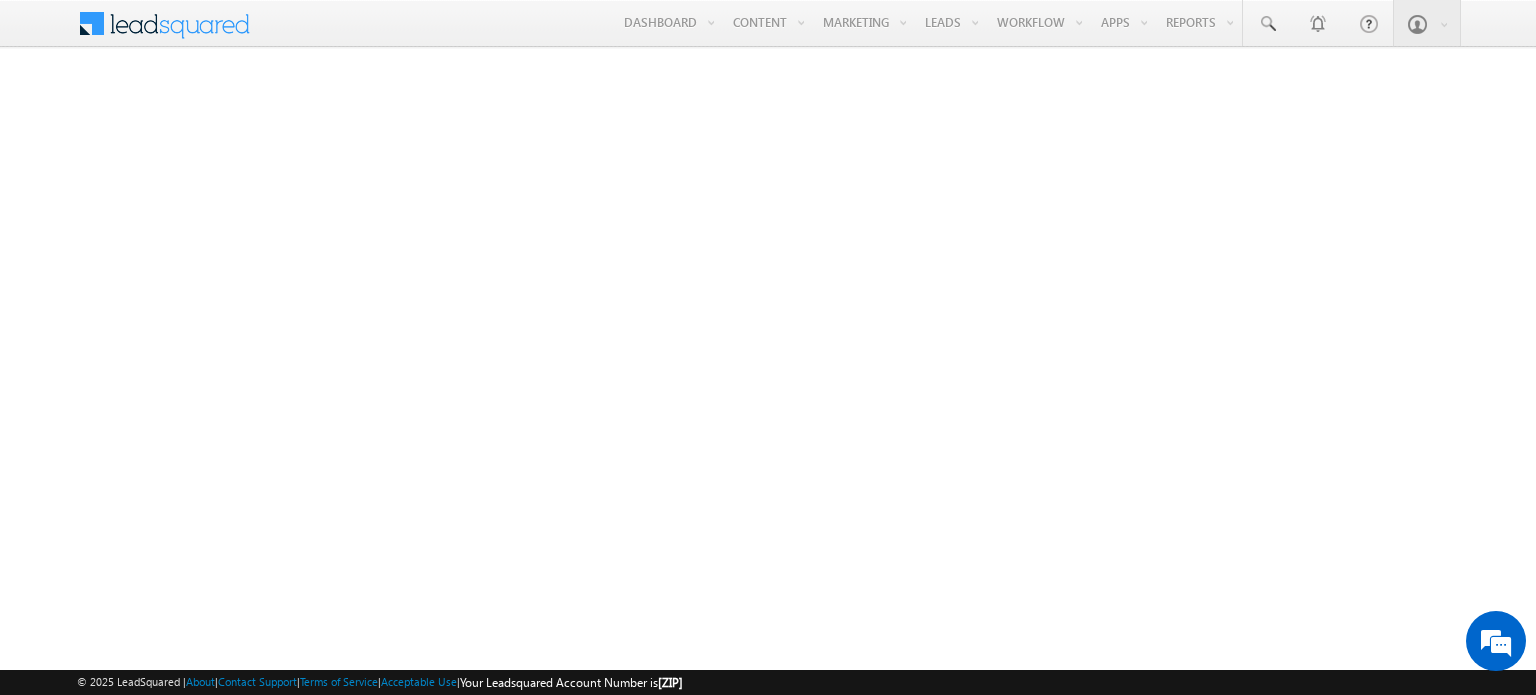 scroll, scrollTop: 0, scrollLeft: 0, axis: both 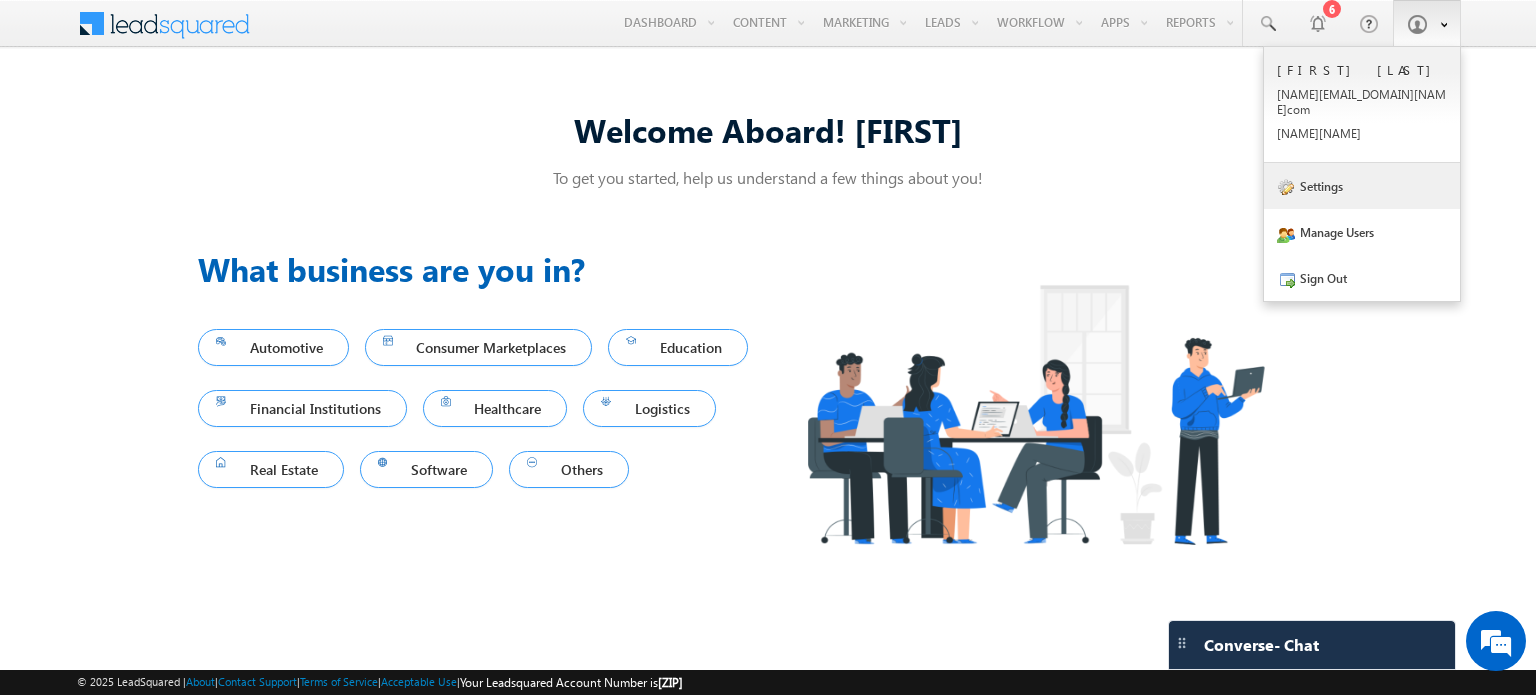 click on "Settings" at bounding box center [1362, 186] 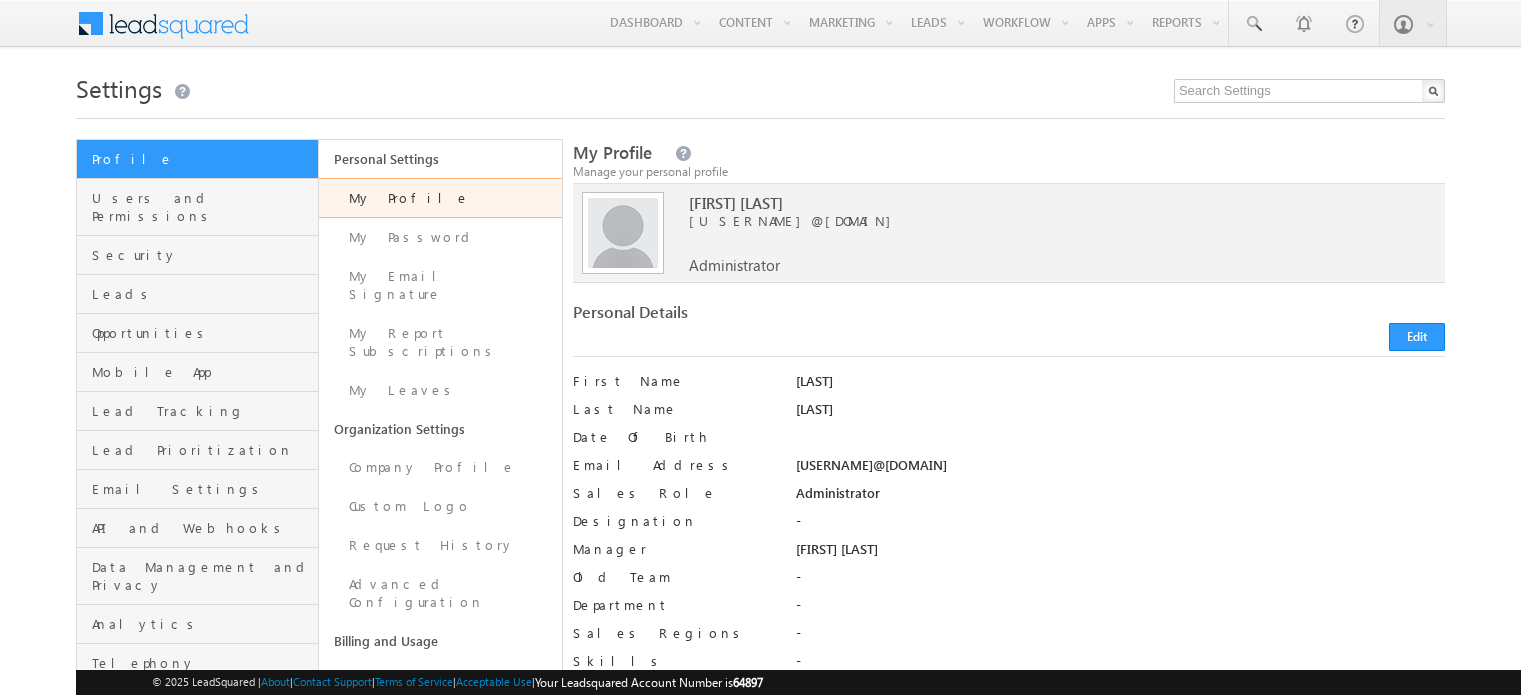 scroll, scrollTop: 0, scrollLeft: 0, axis: both 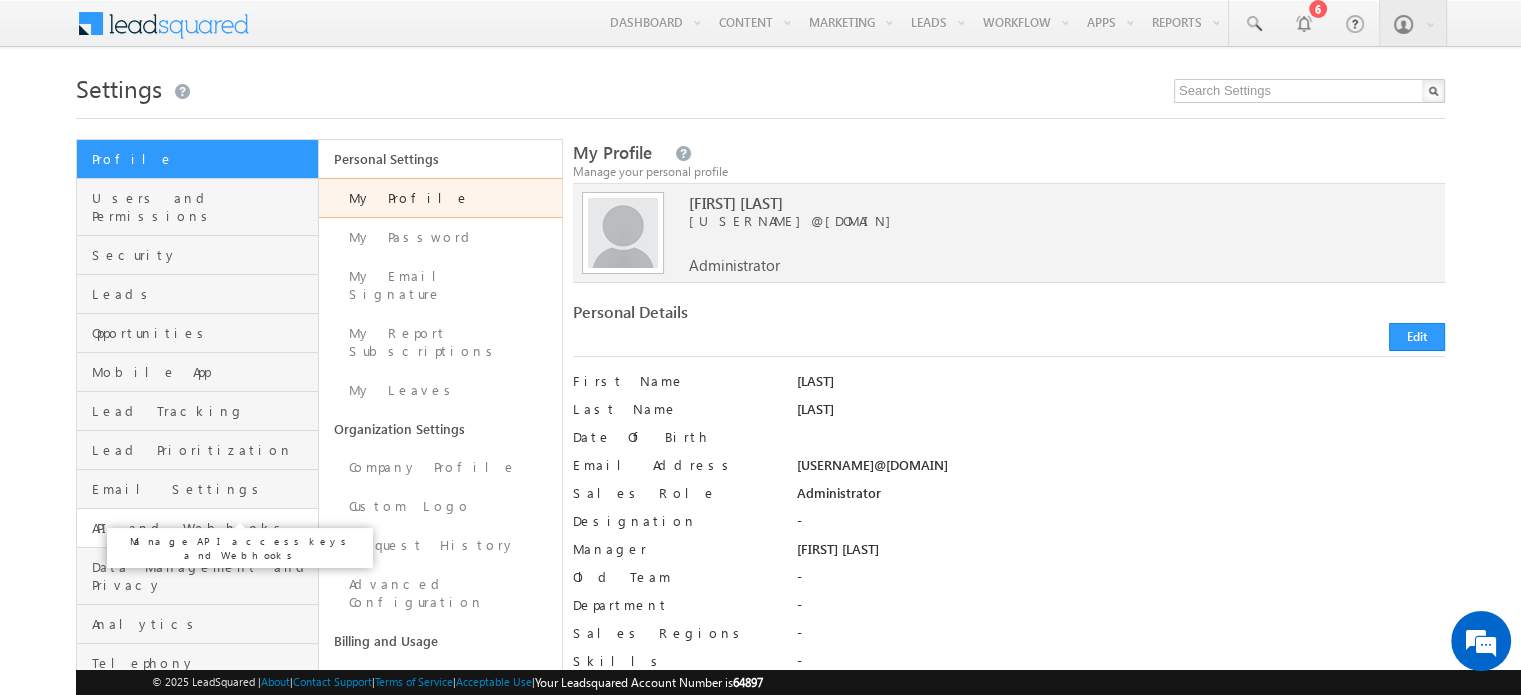 click on "API and Webhooks" at bounding box center [202, 528] 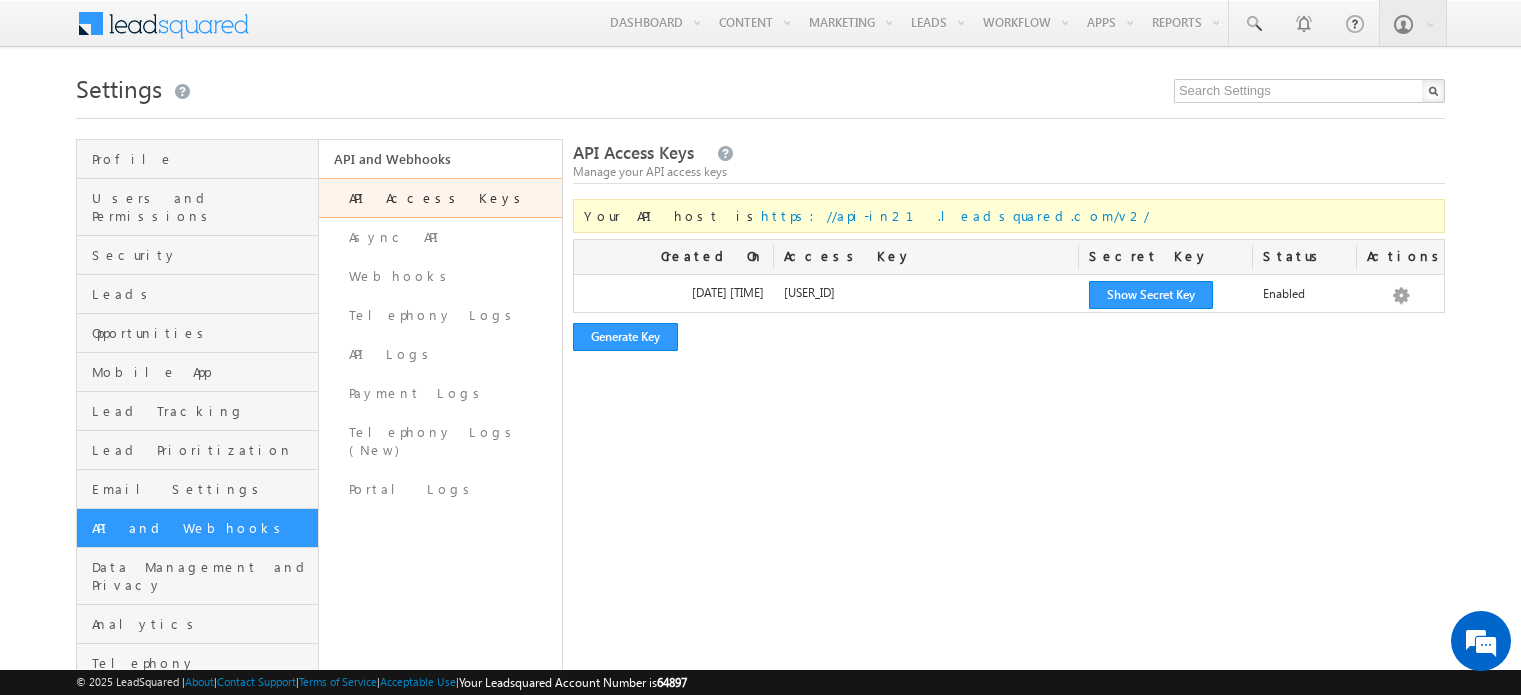 scroll, scrollTop: 0, scrollLeft: 0, axis: both 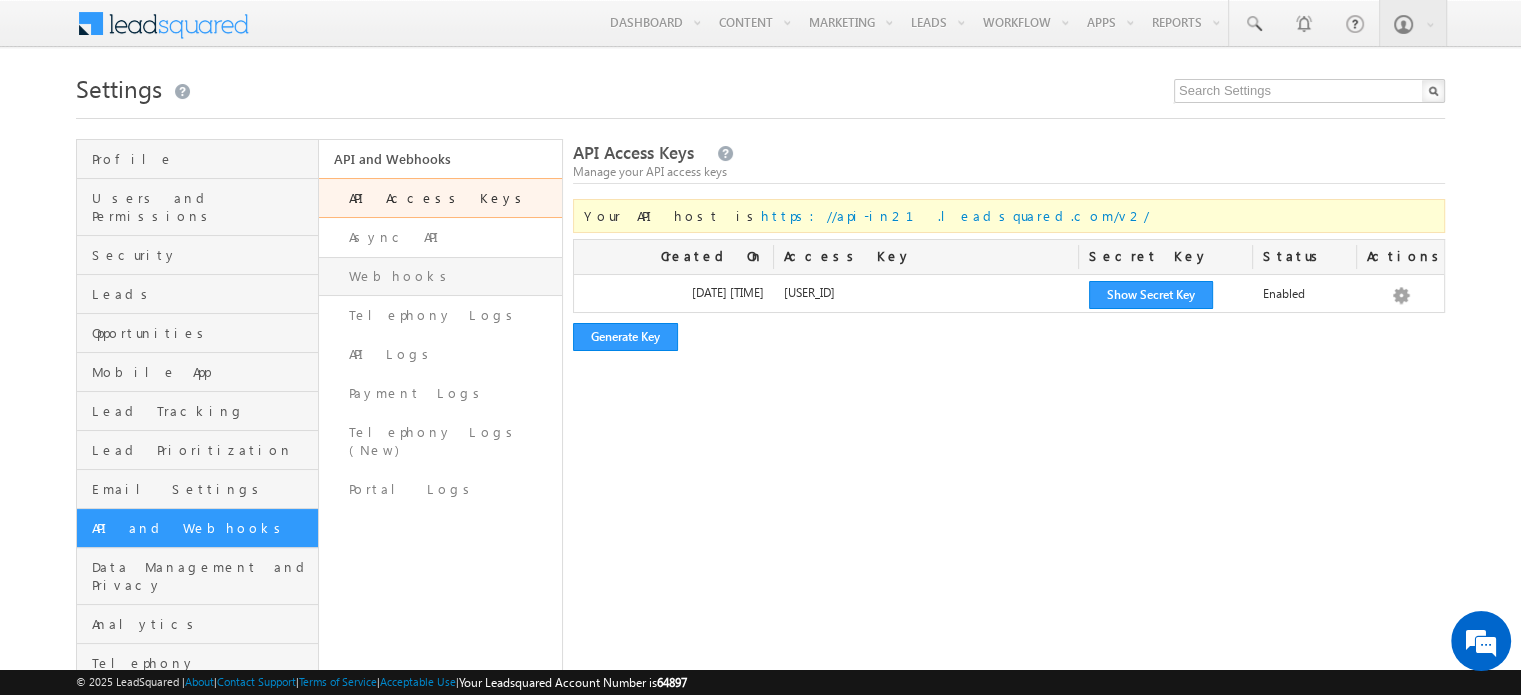 click on "Webhooks" at bounding box center (440, 276) 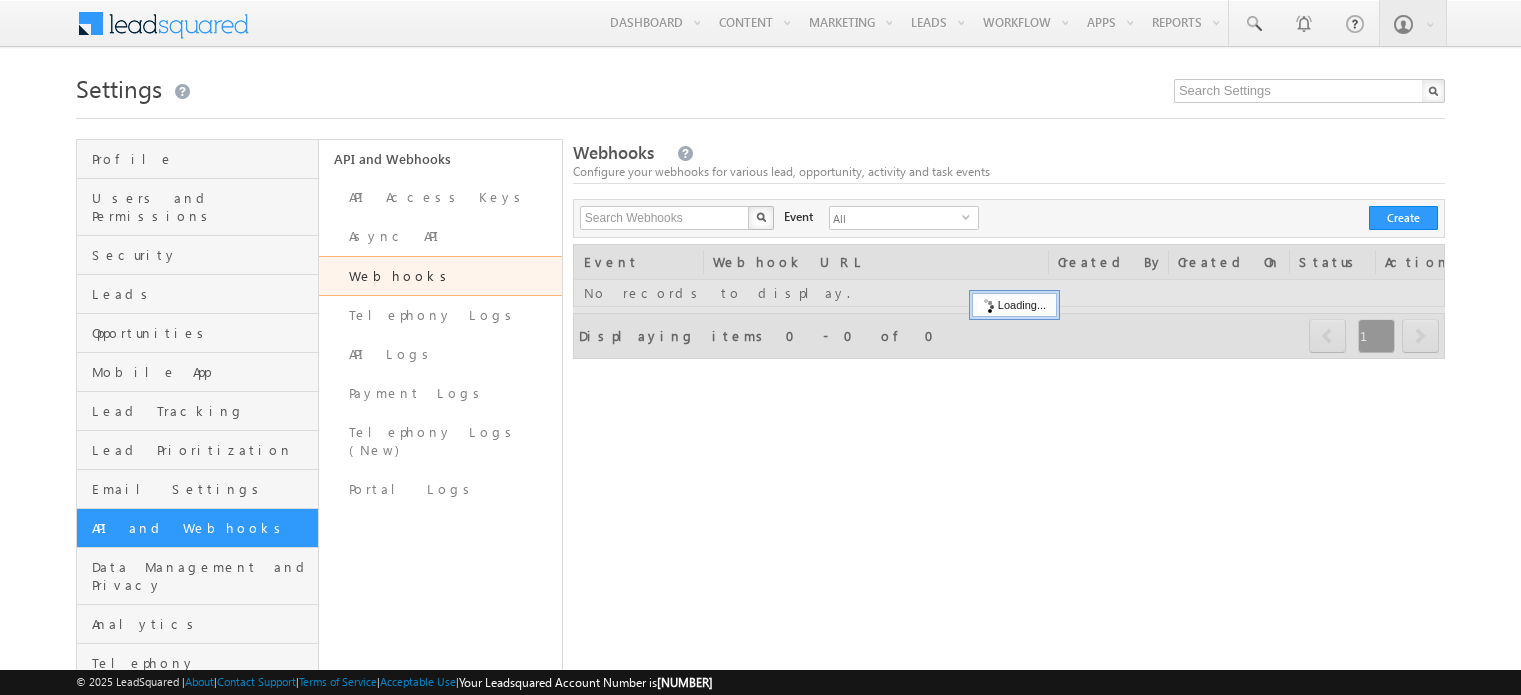 scroll, scrollTop: 0, scrollLeft: 0, axis: both 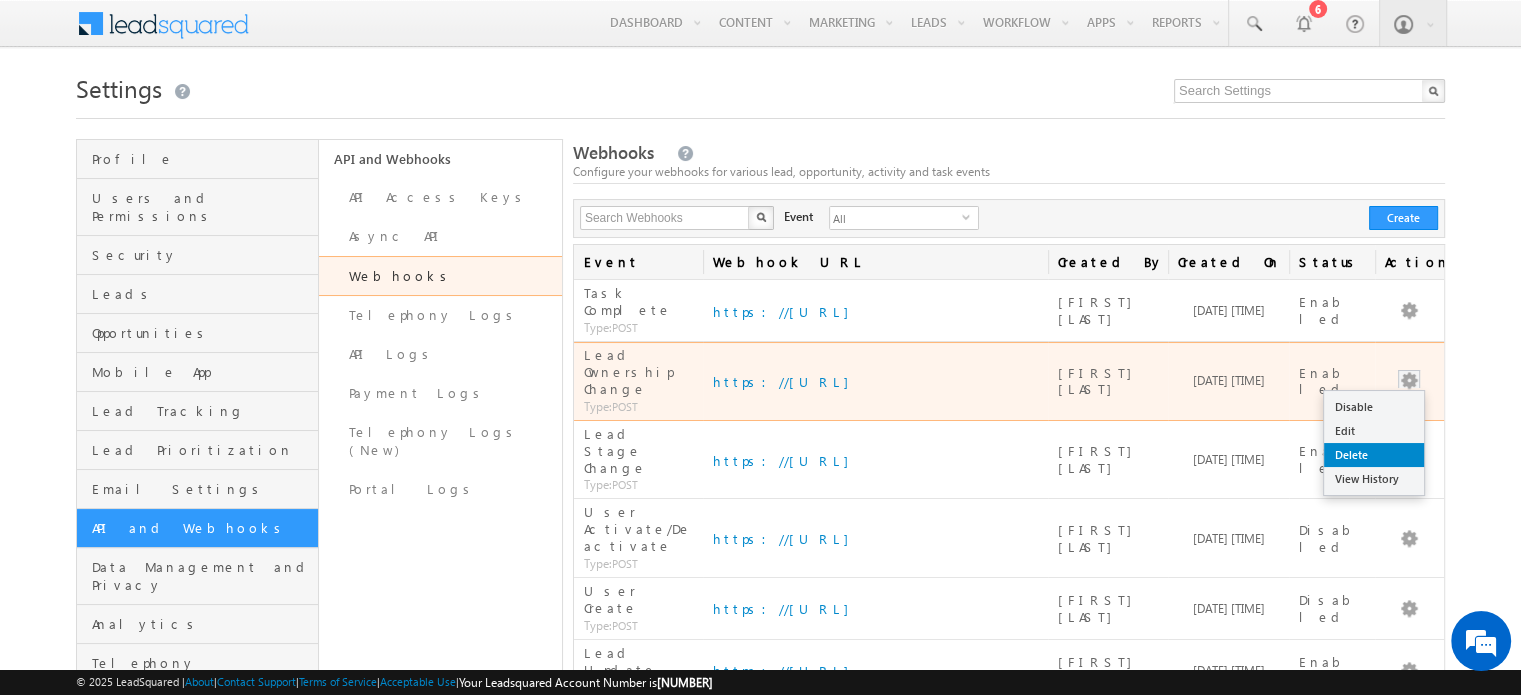 click on "Delete" at bounding box center [1374, 455] 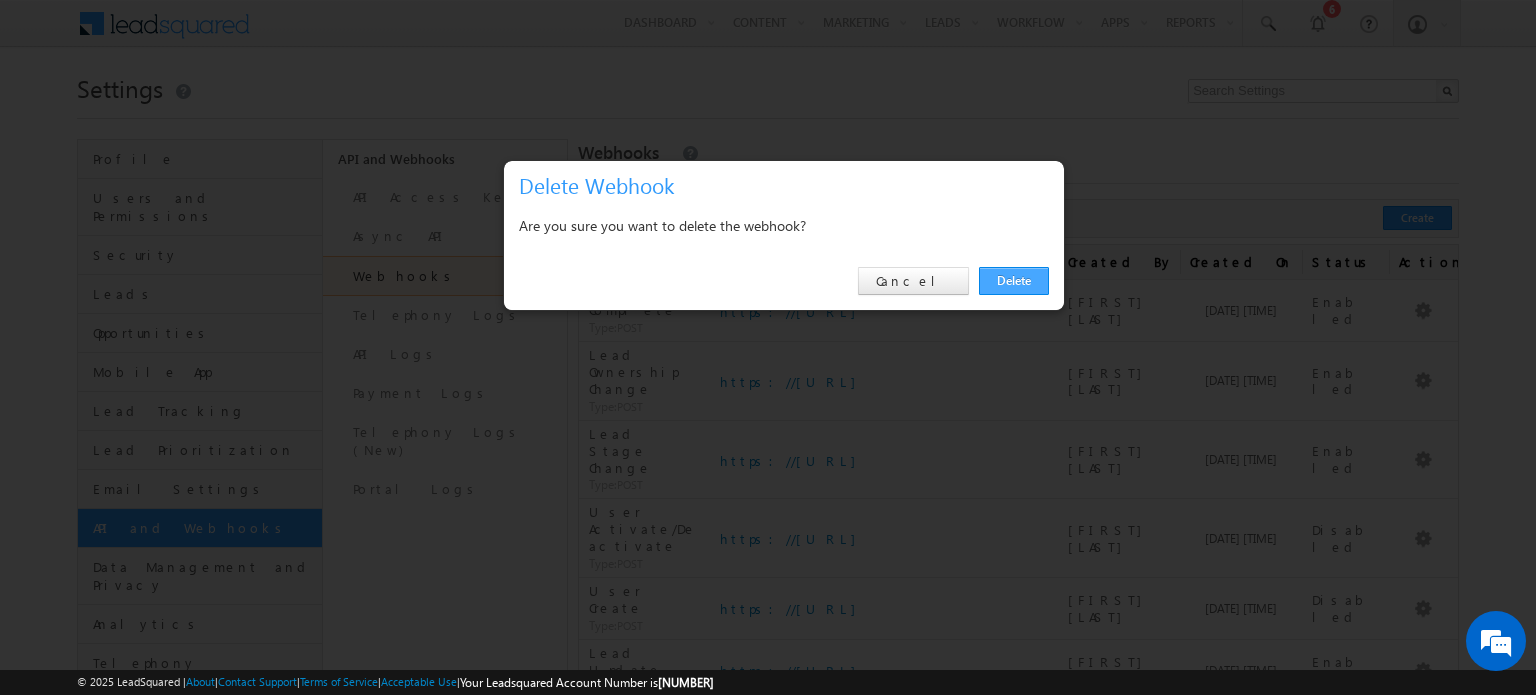 click on "Delete" at bounding box center (1014, 281) 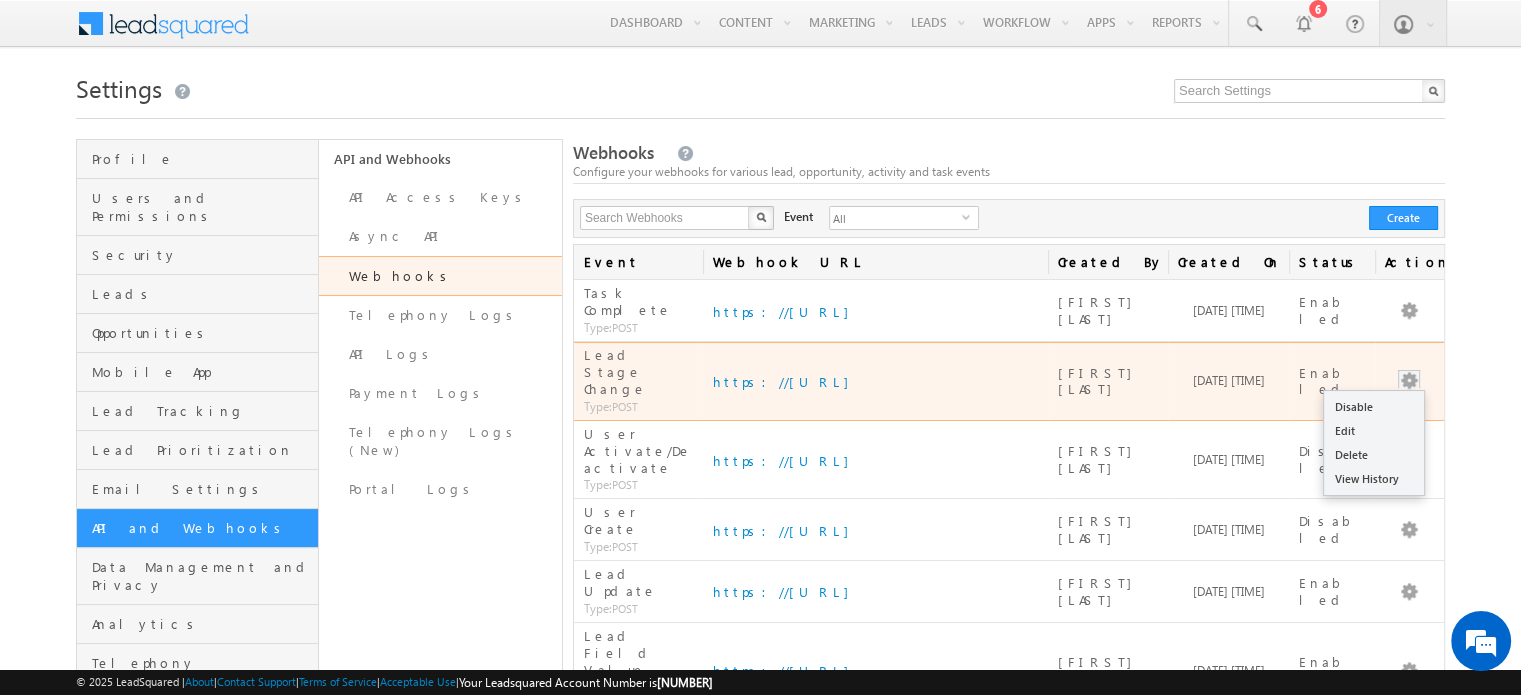 scroll, scrollTop: 0, scrollLeft: 0, axis: both 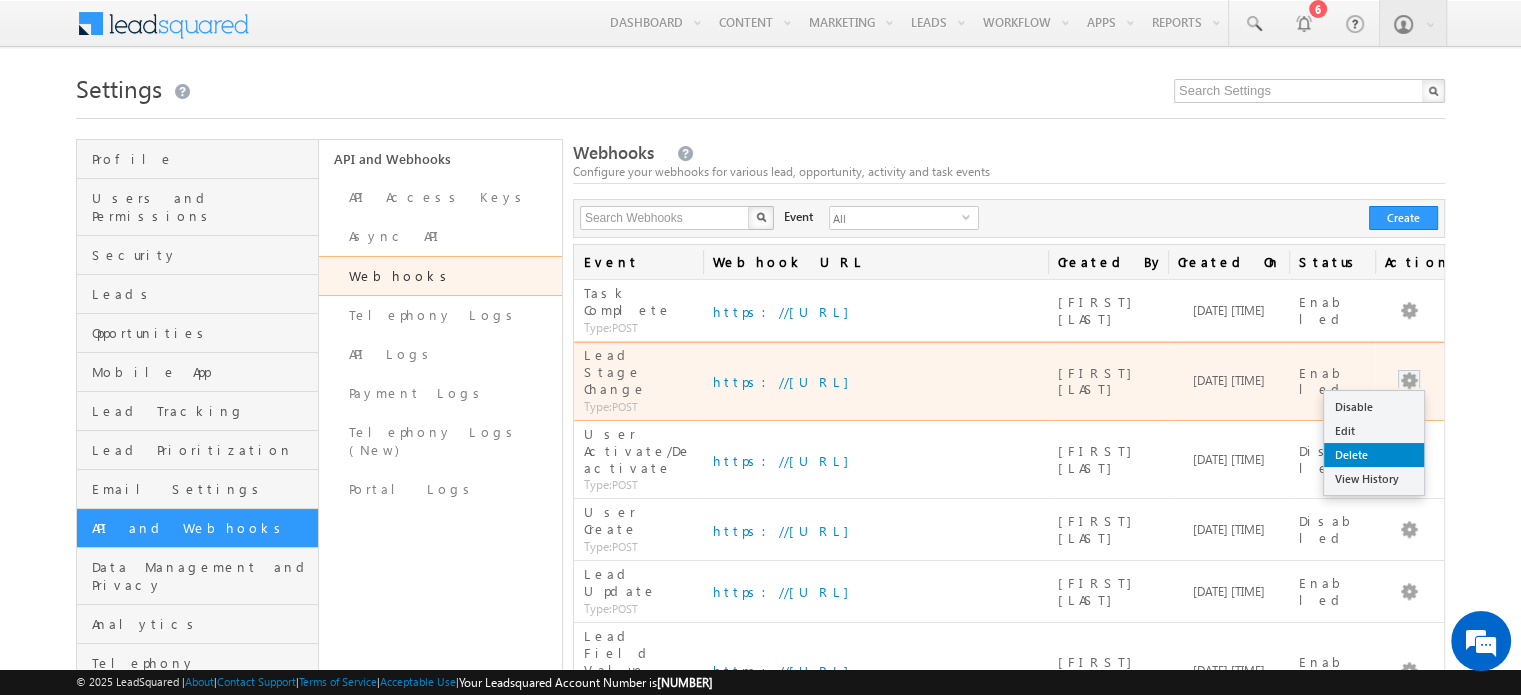 click on "Delete" at bounding box center (1374, 455) 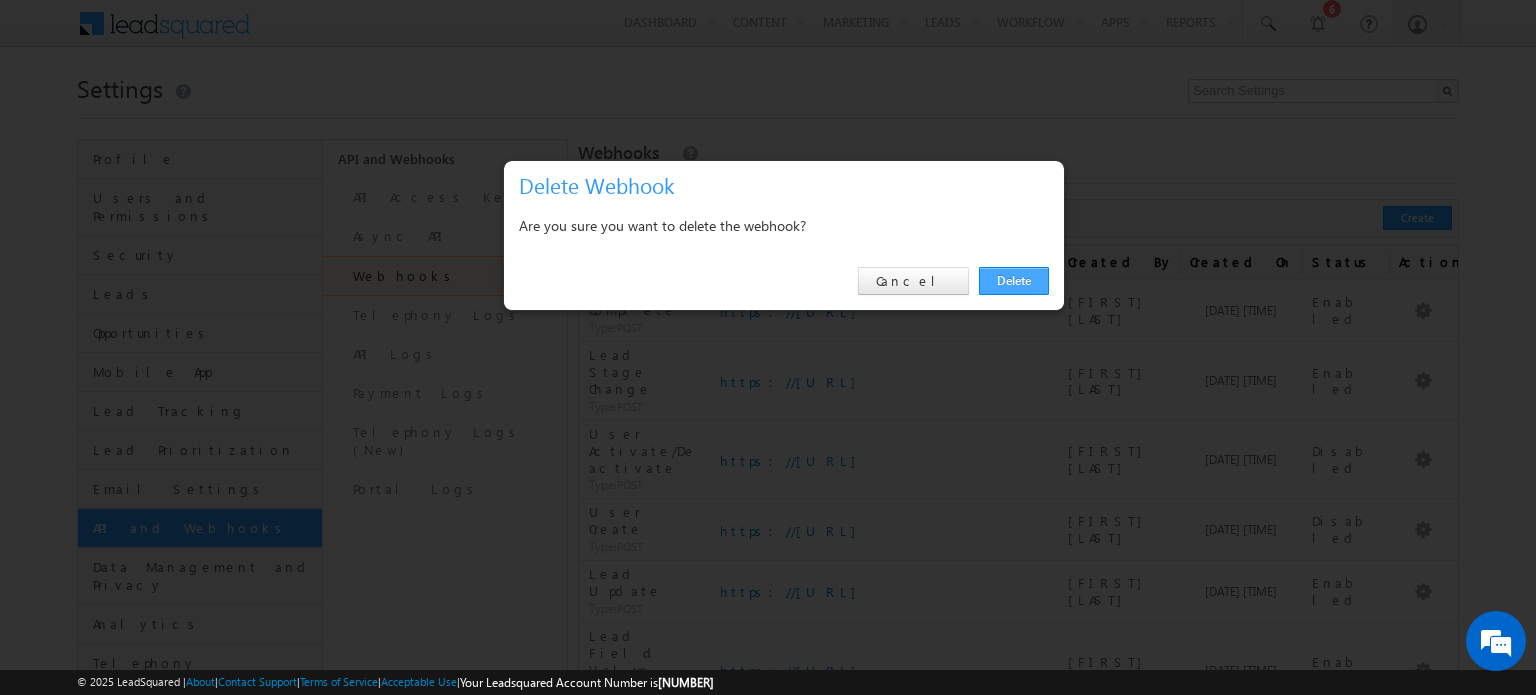 click on "Delete" at bounding box center [1014, 281] 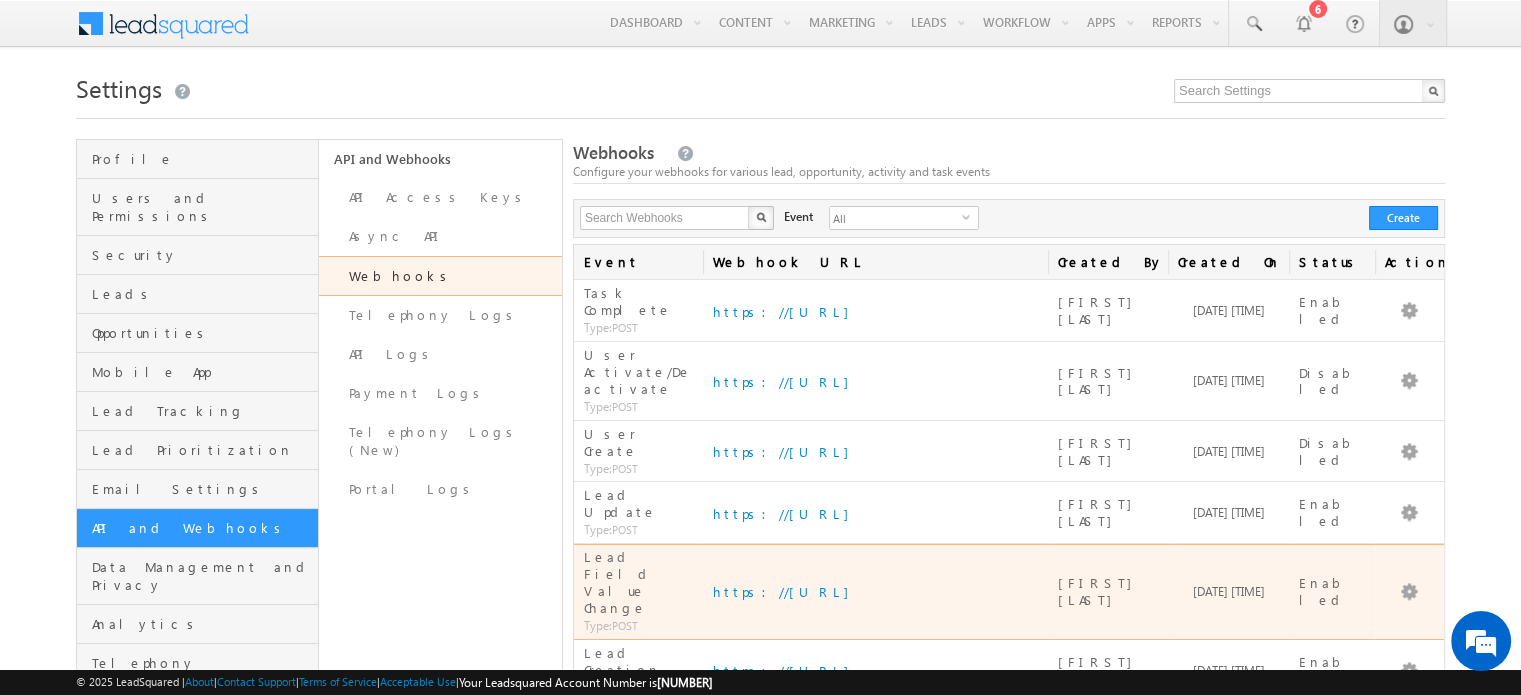 scroll, scrollTop: 64, scrollLeft: 0, axis: vertical 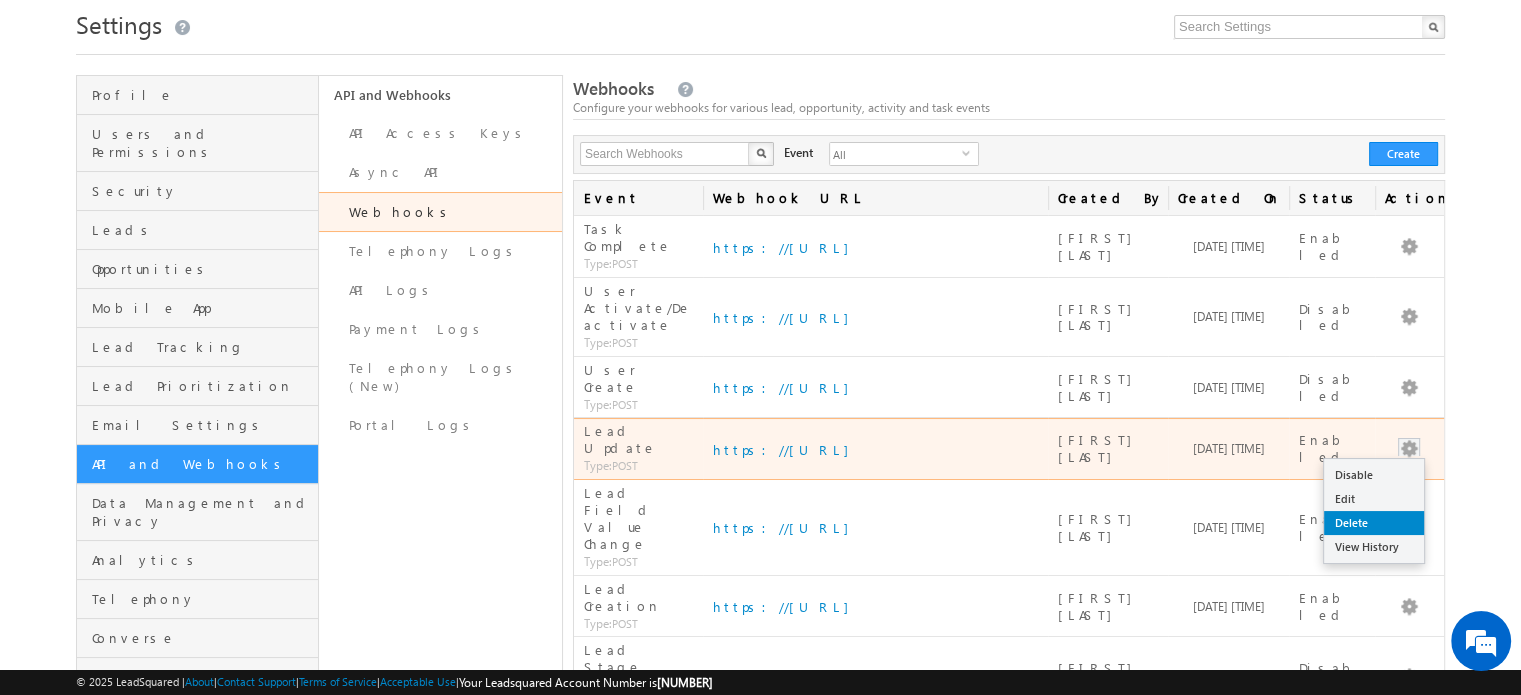 click on "Delete" at bounding box center [1374, 523] 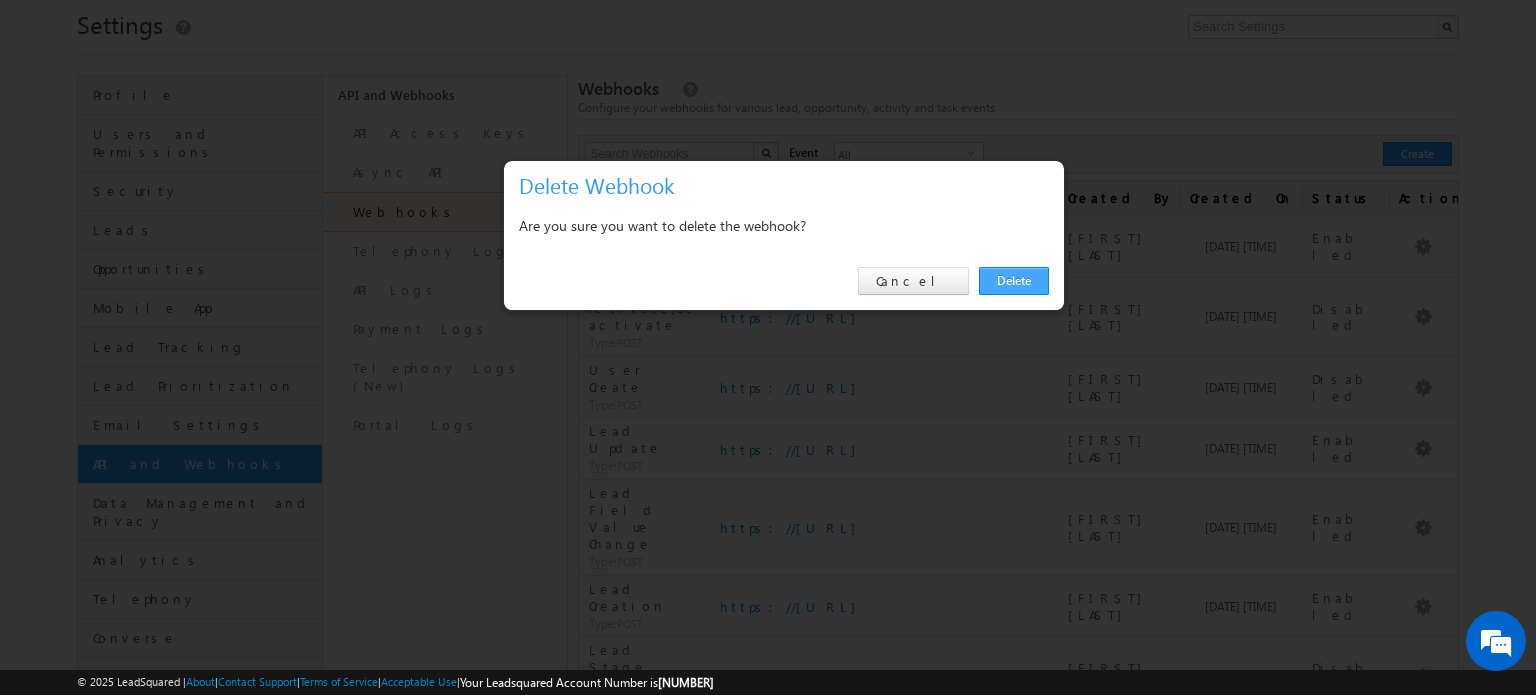 click on "Delete" at bounding box center [1014, 281] 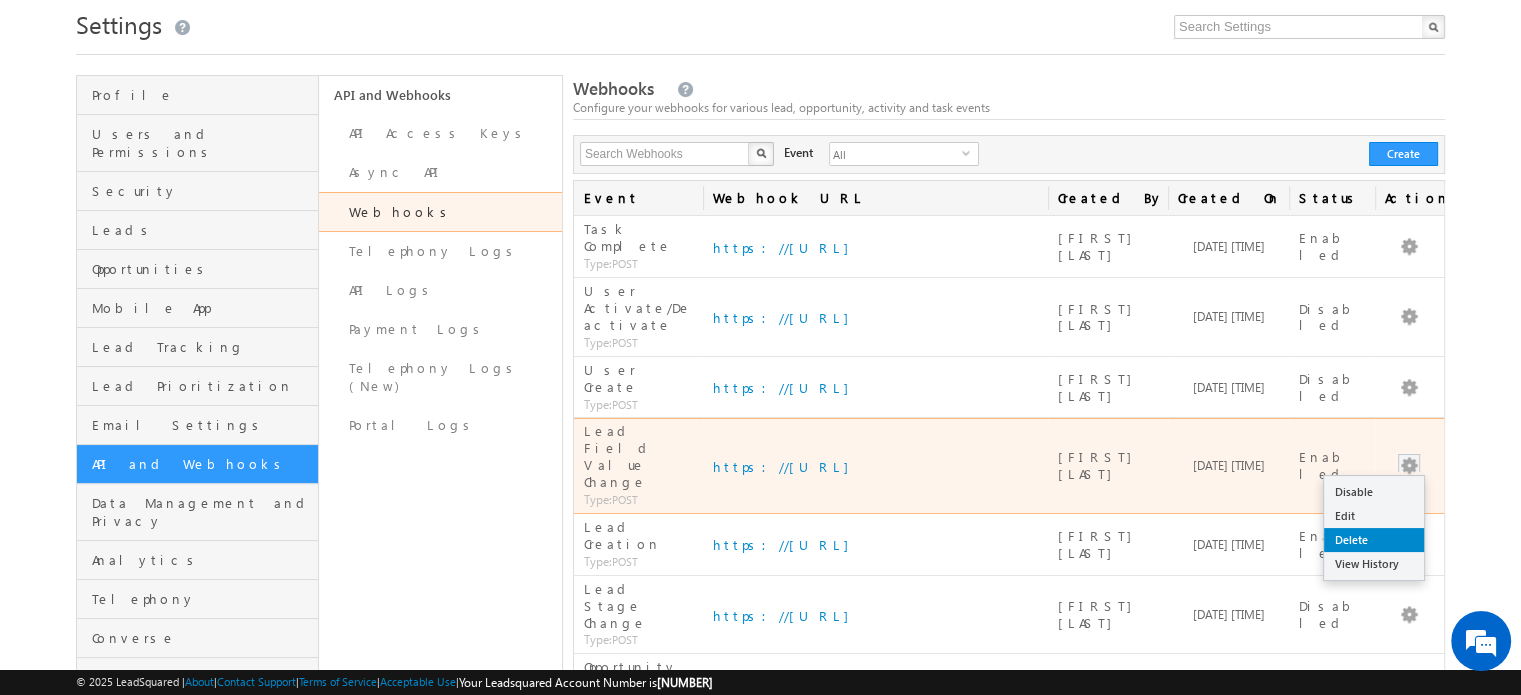 click on "Delete" at bounding box center (1374, 540) 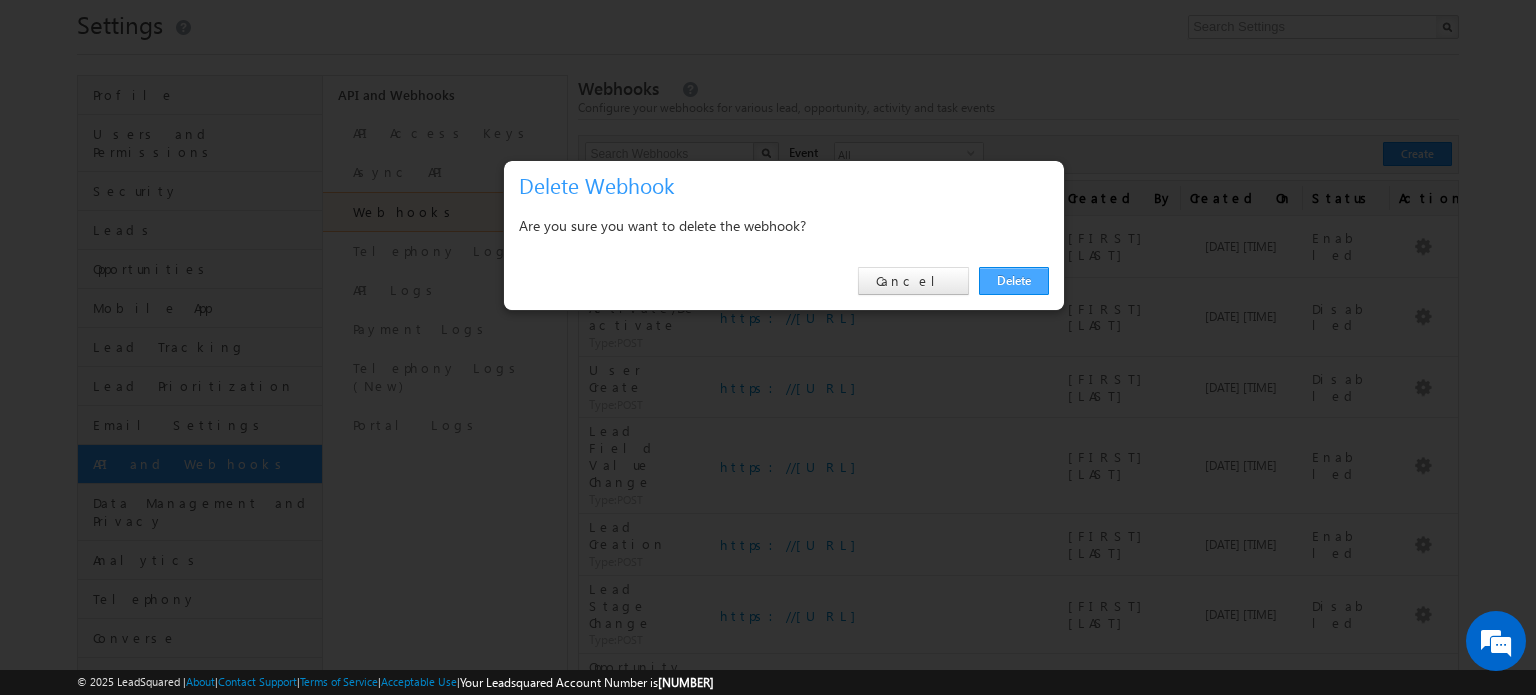 click on "Delete" at bounding box center (1014, 281) 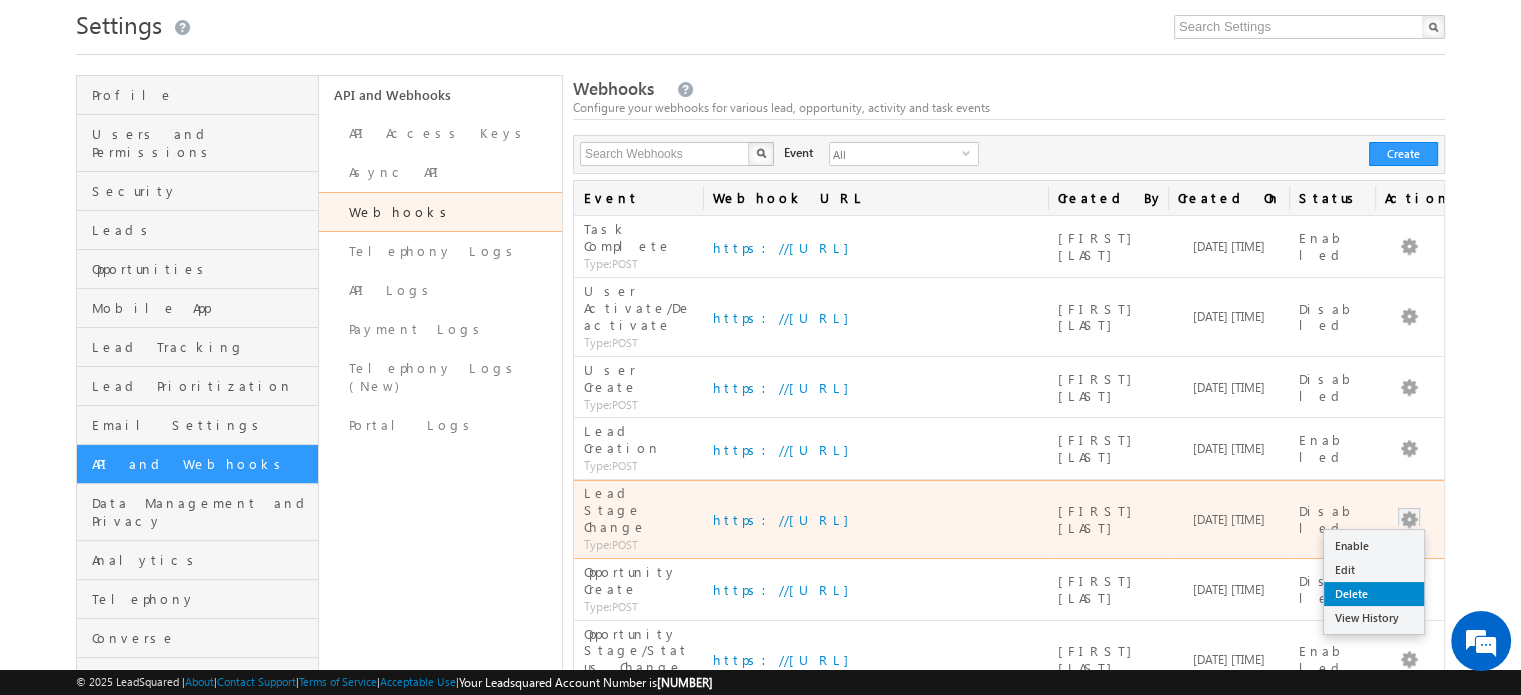 click on "Delete" at bounding box center (1374, 594) 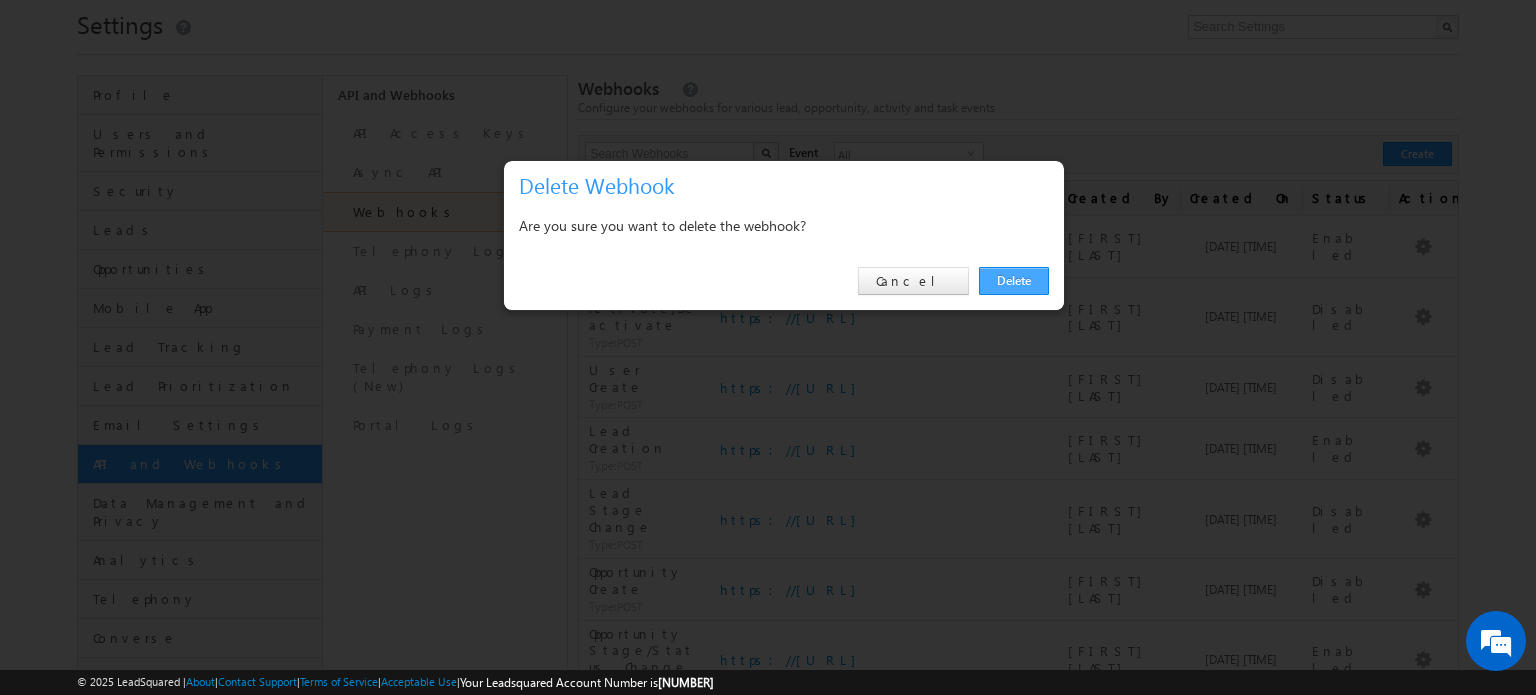 click on "Delete" at bounding box center [1014, 281] 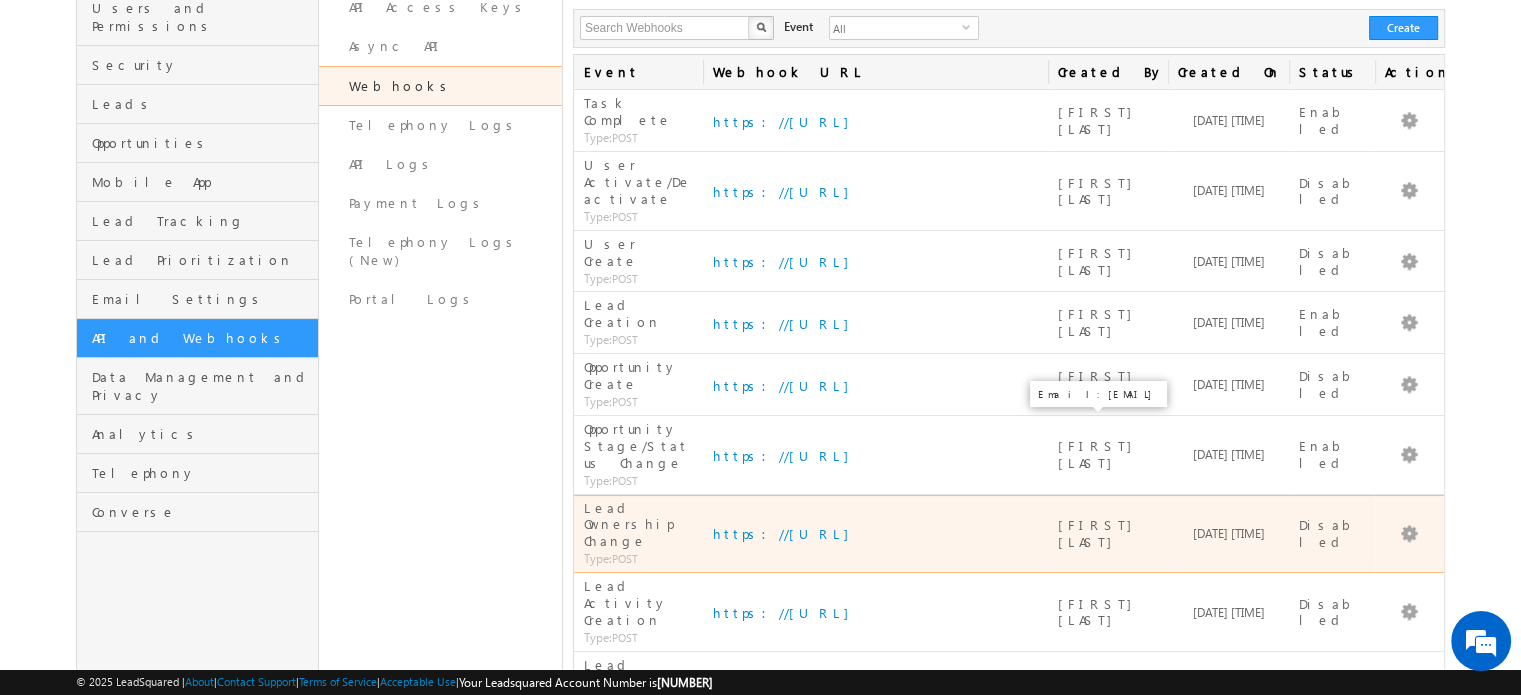 scroll, scrollTop: 254, scrollLeft: 0, axis: vertical 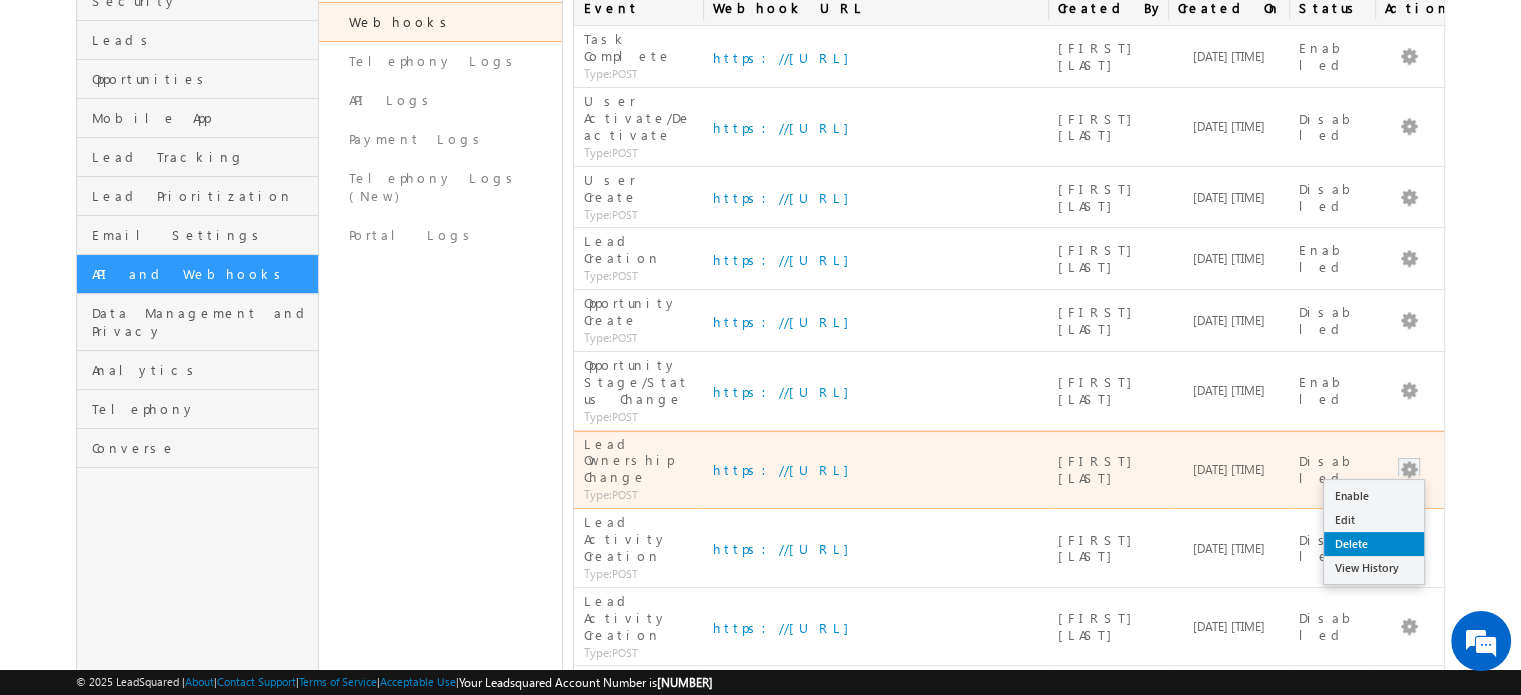 click on "Delete" at bounding box center [1374, 544] 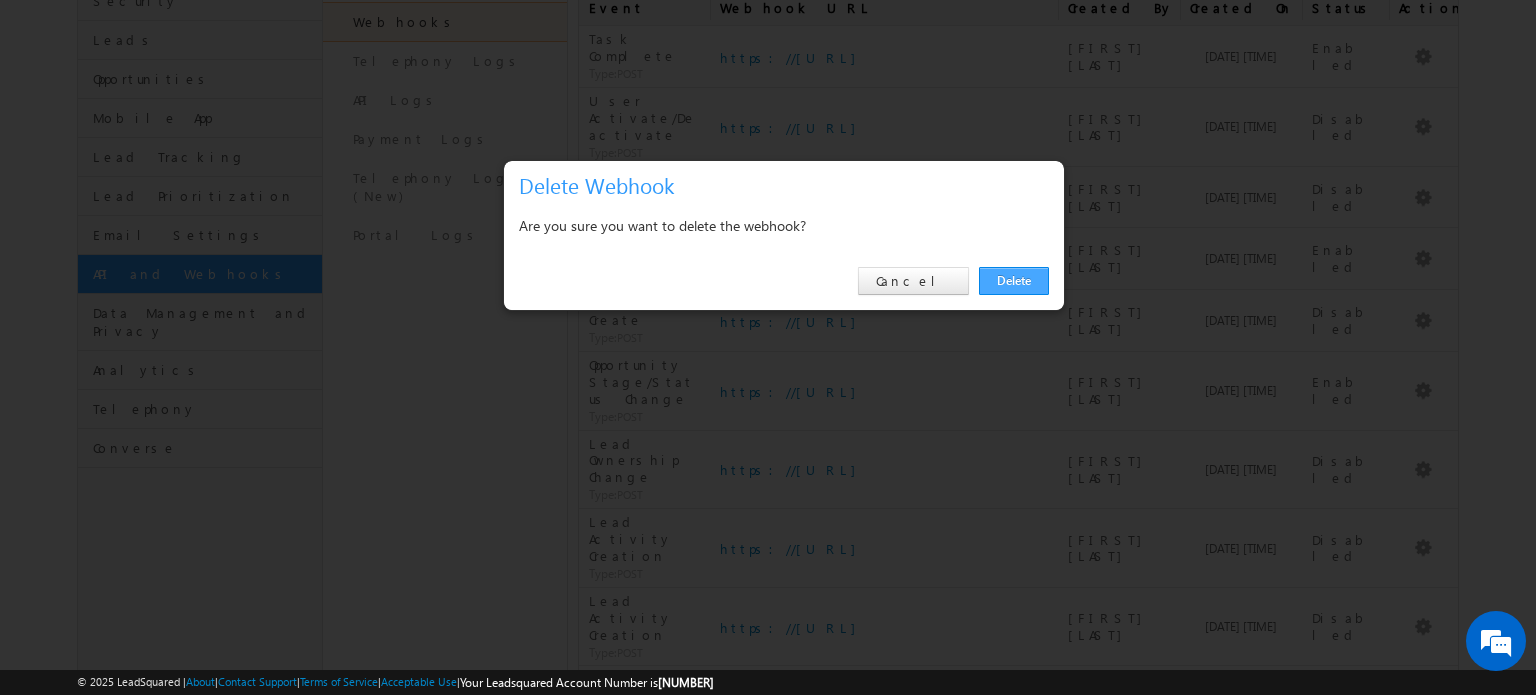 click on "Delete" at bounding box center [1014, 281] 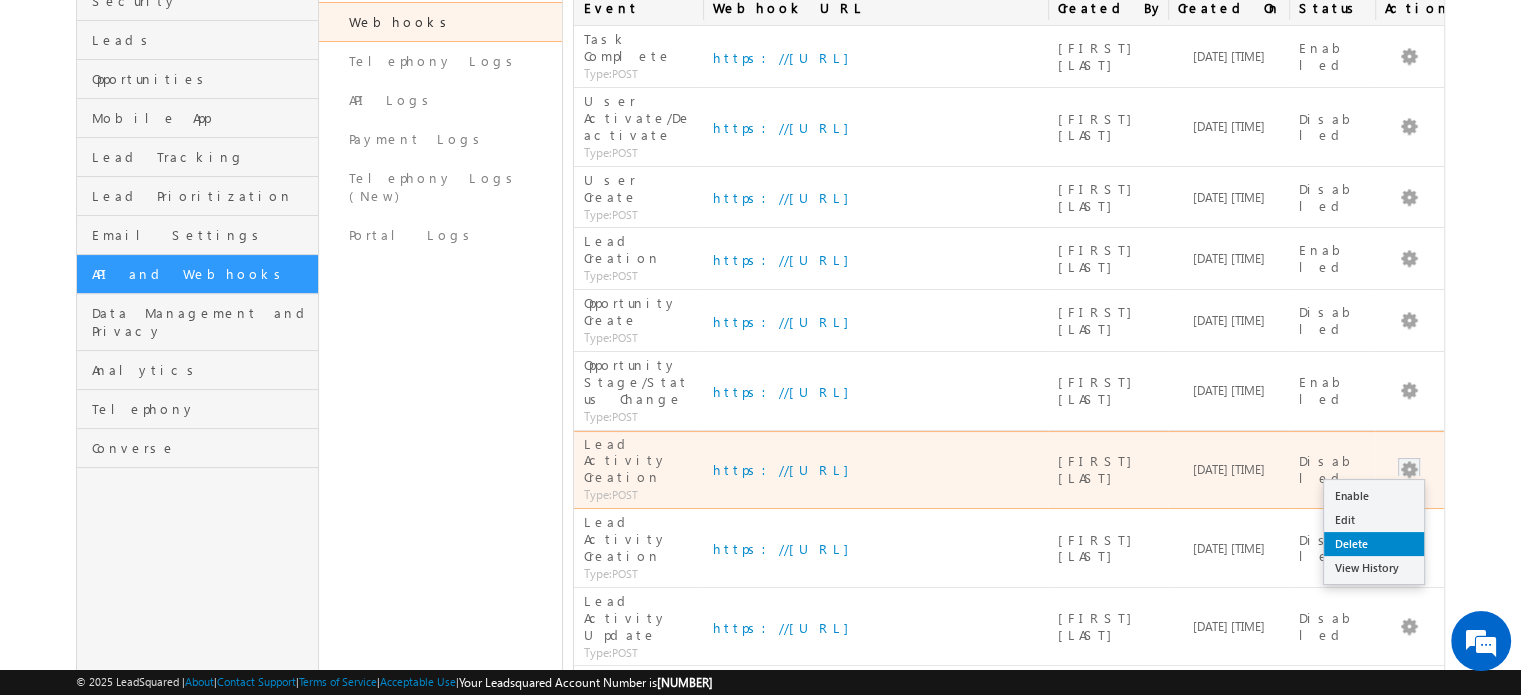 click on "Delete" at bounding box center [1374, 544] 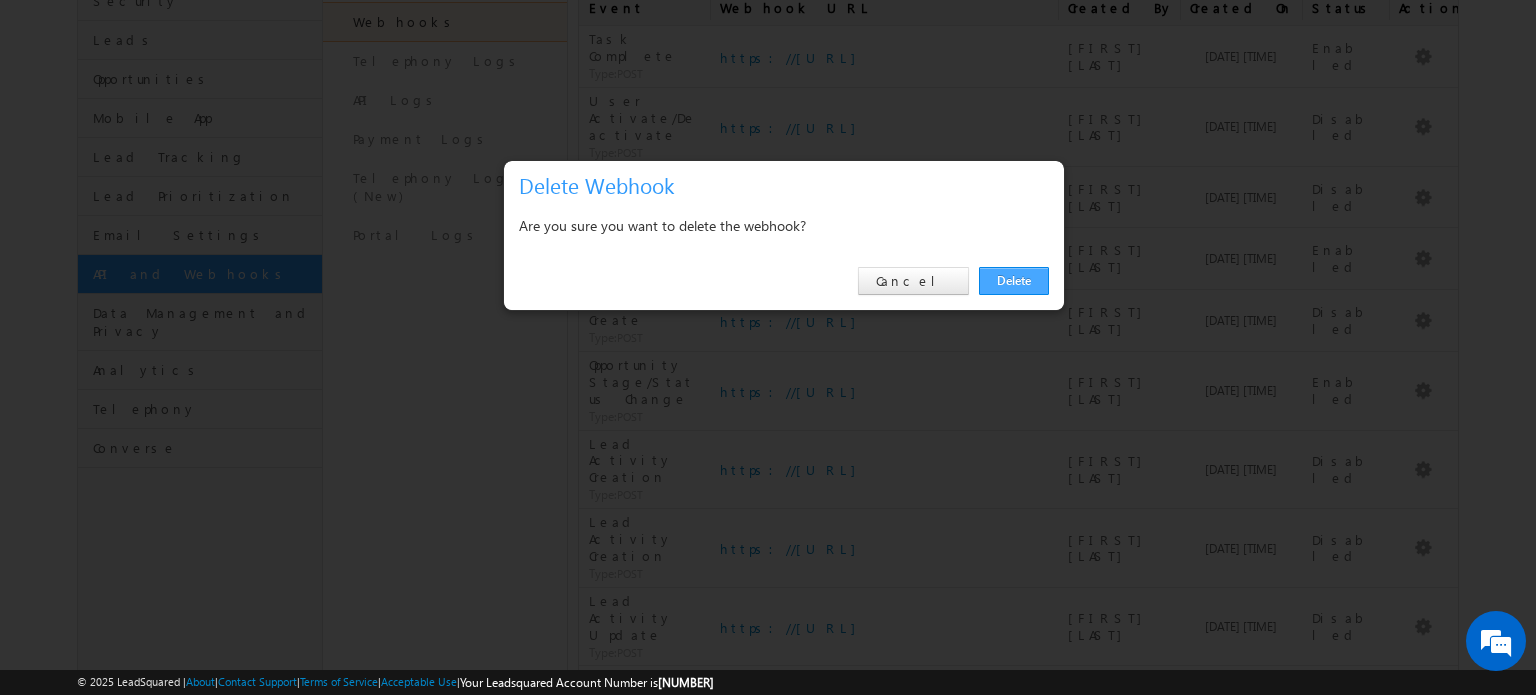 click on "Delete" at bounding box center [1014, 281] 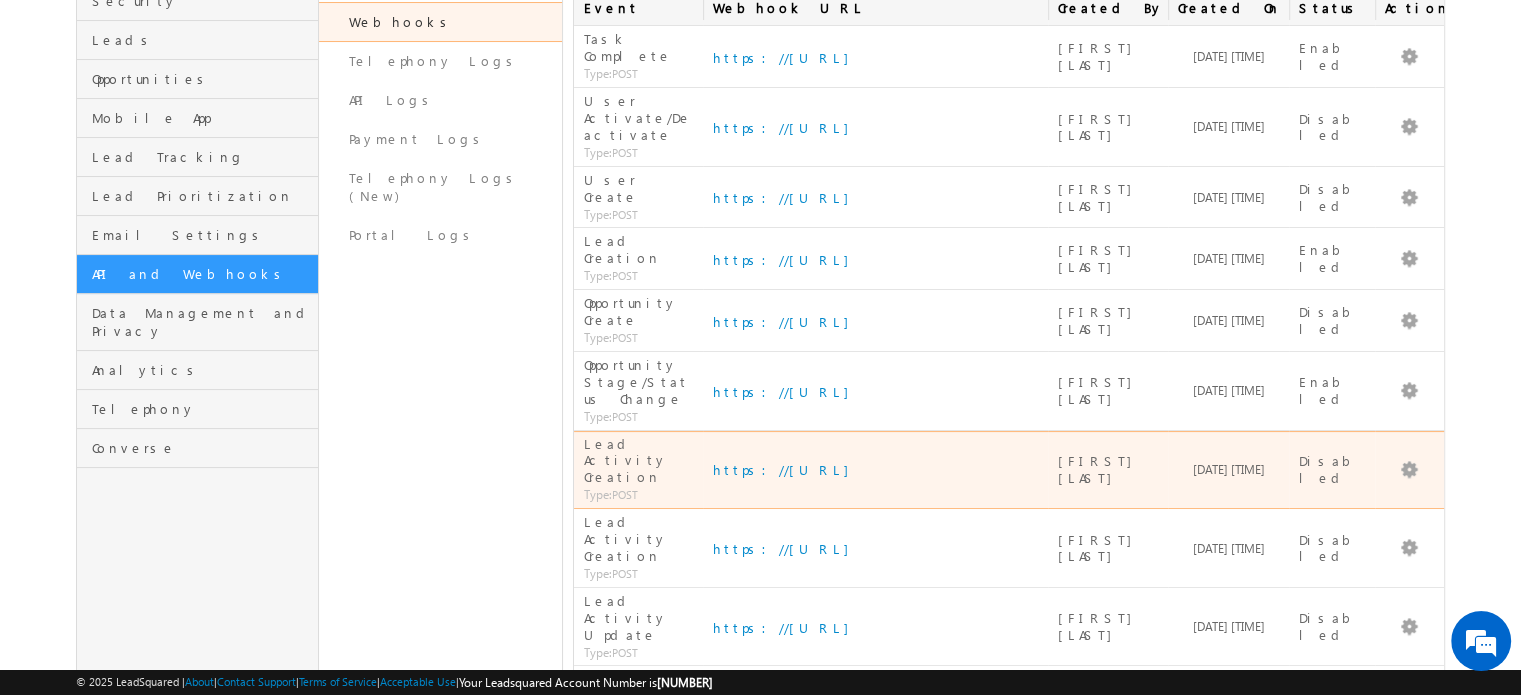 scroll, scrollTop: 242, scrollLeft: 0, axis: vertical 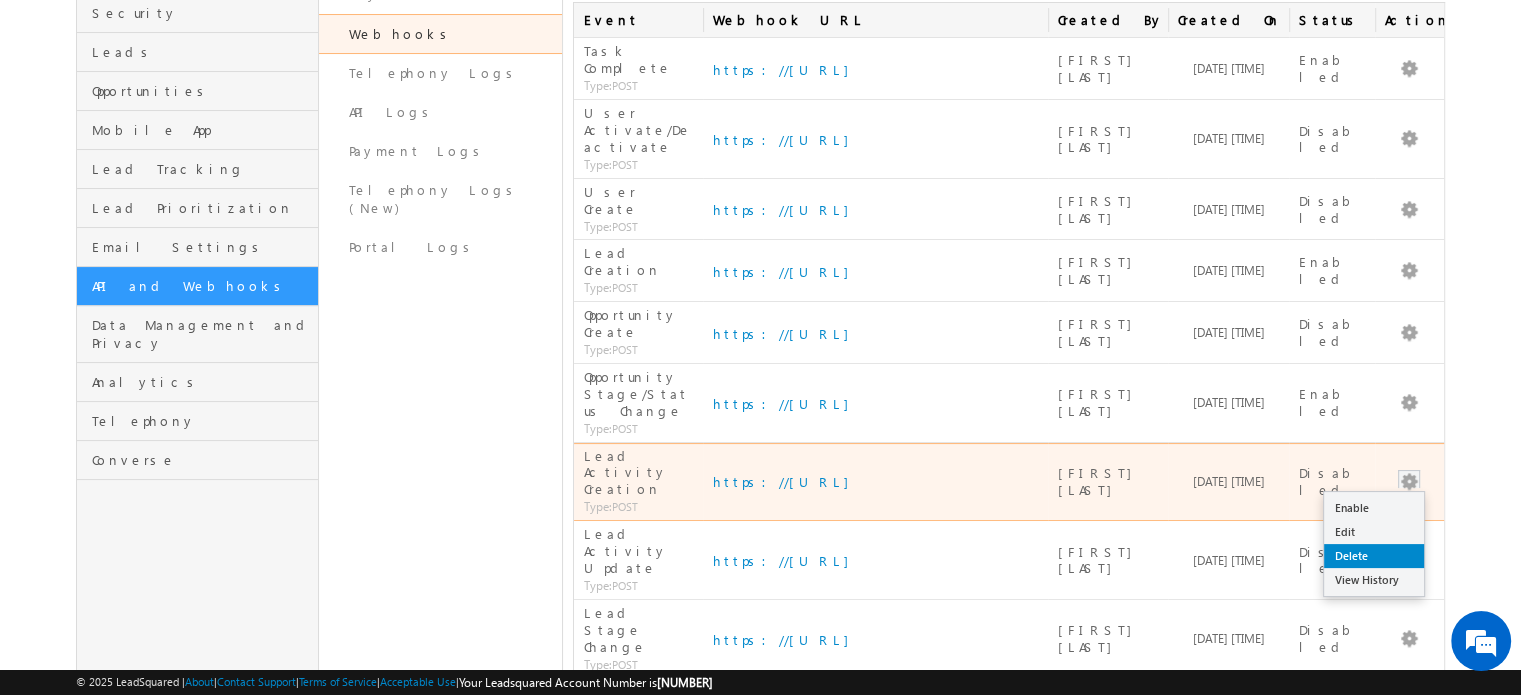 click on "Delete" at bounding box center (1374, 556) 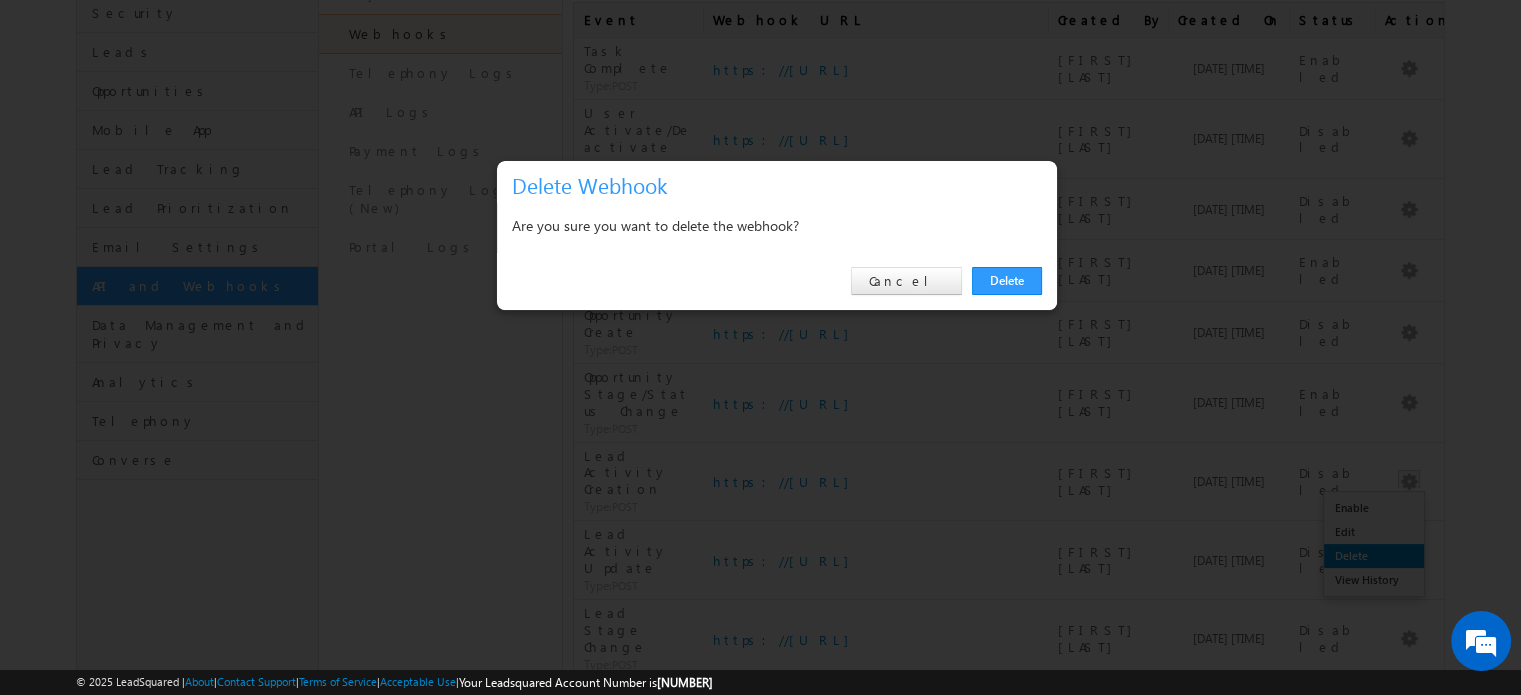 scroll, scrollTop: 236, scrollLeft: 0, axis: vertical 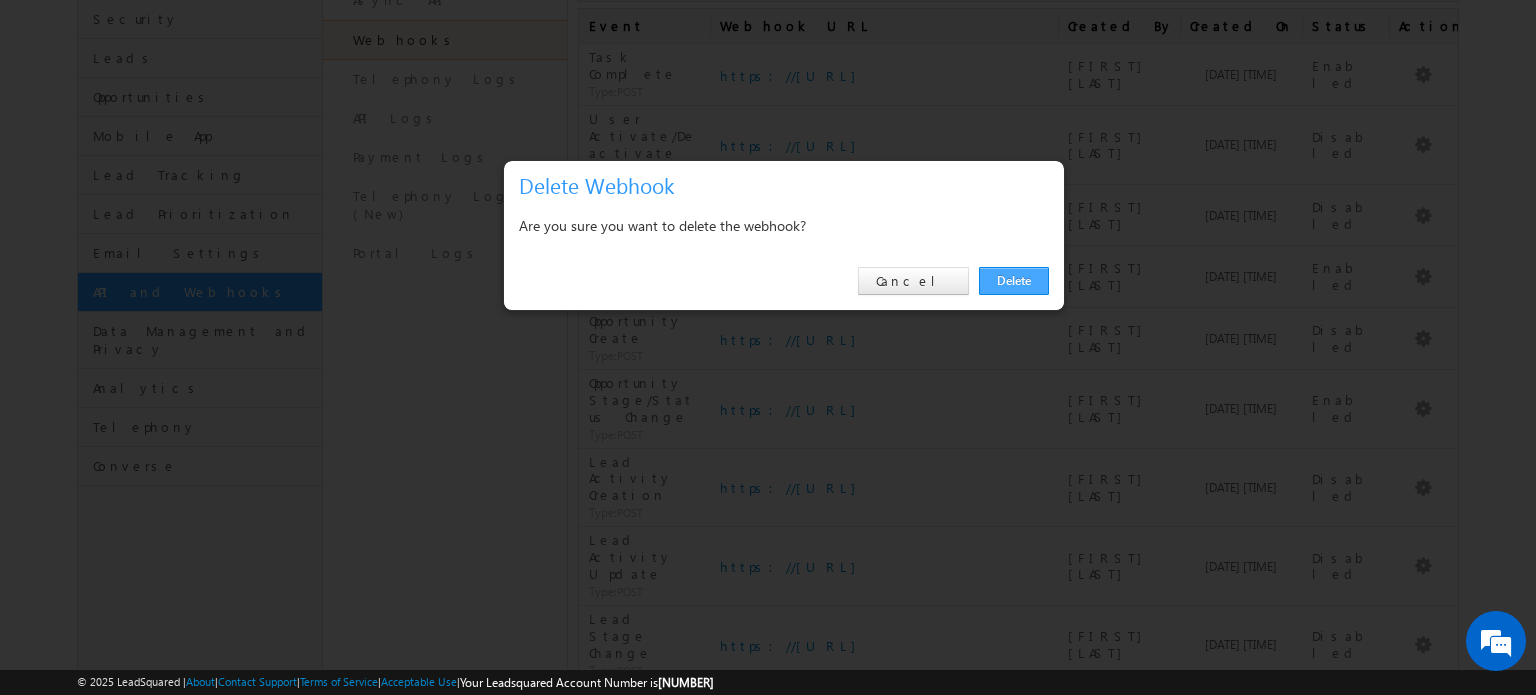 click on "Delete" at bounding box center [1014, 281] 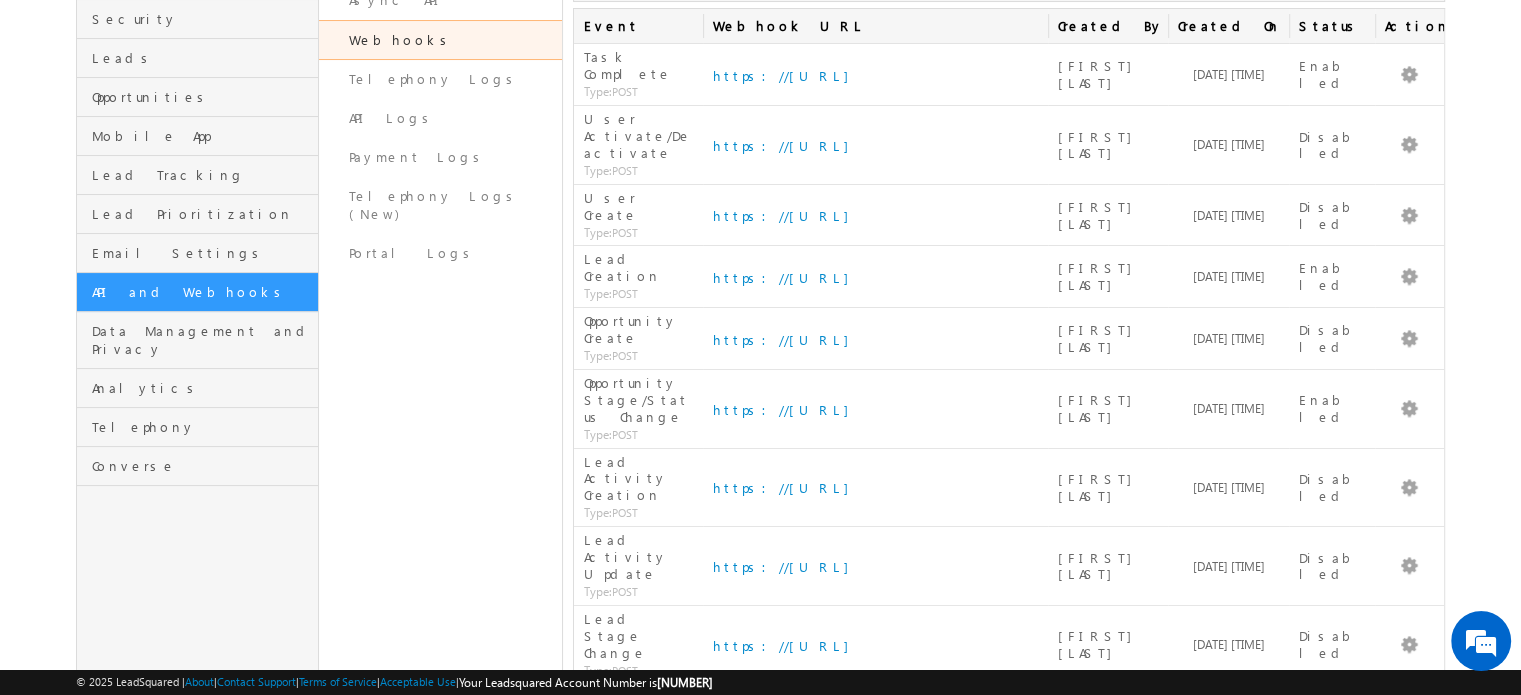 scroll, scrollTop: 197, scrollLeft: 0, axis: vertical 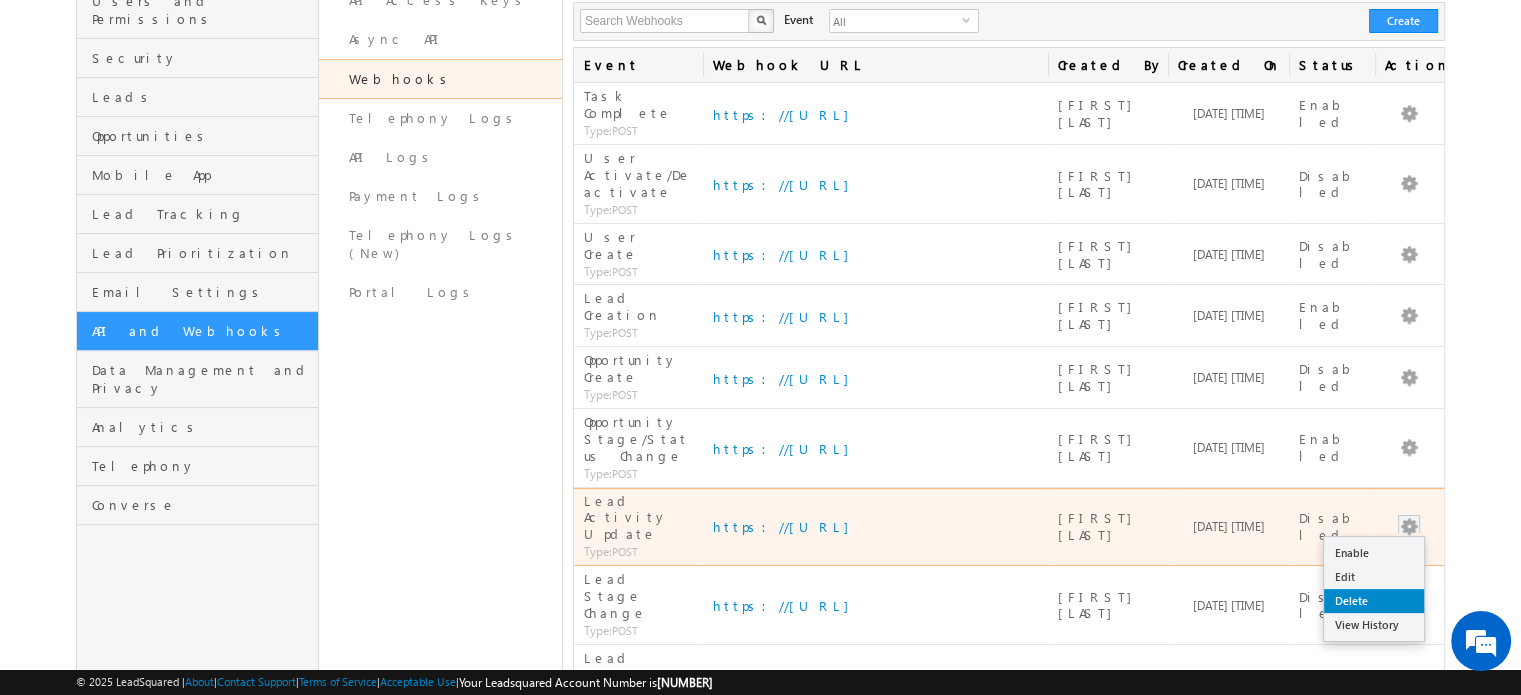 click on "Delete" at bounding box center [1374, 601] 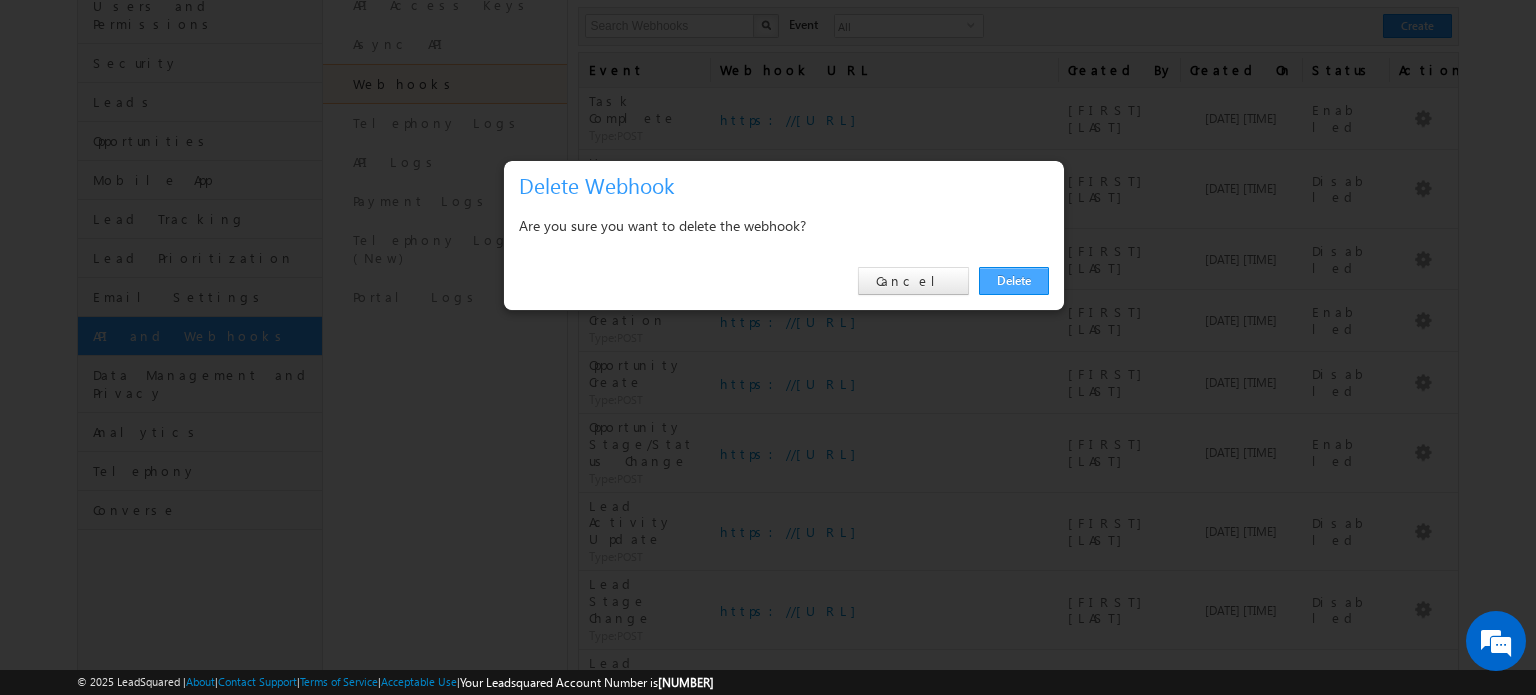 click on "Delete" at bounding box center [1014, 281] 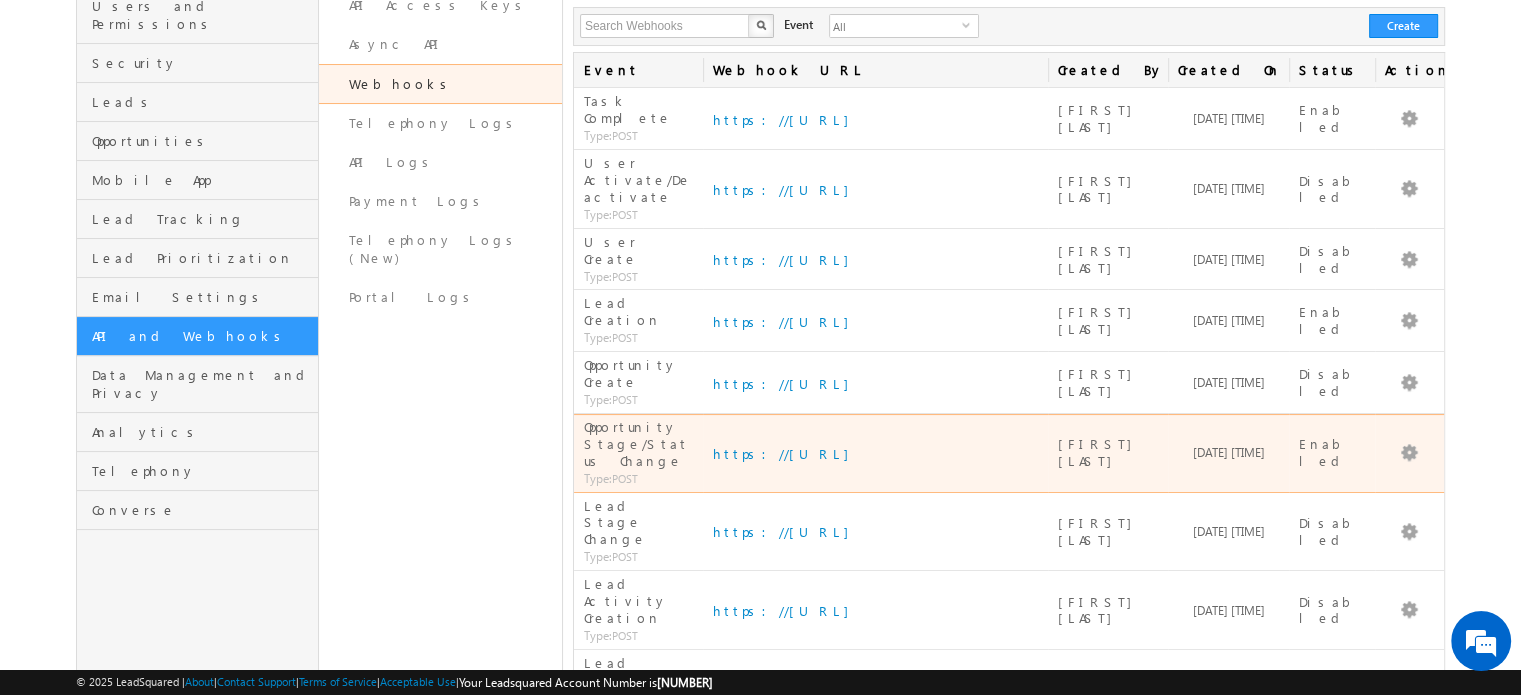 scroll, scrollTop: 152, scrollLeft: 0, axis: vertical 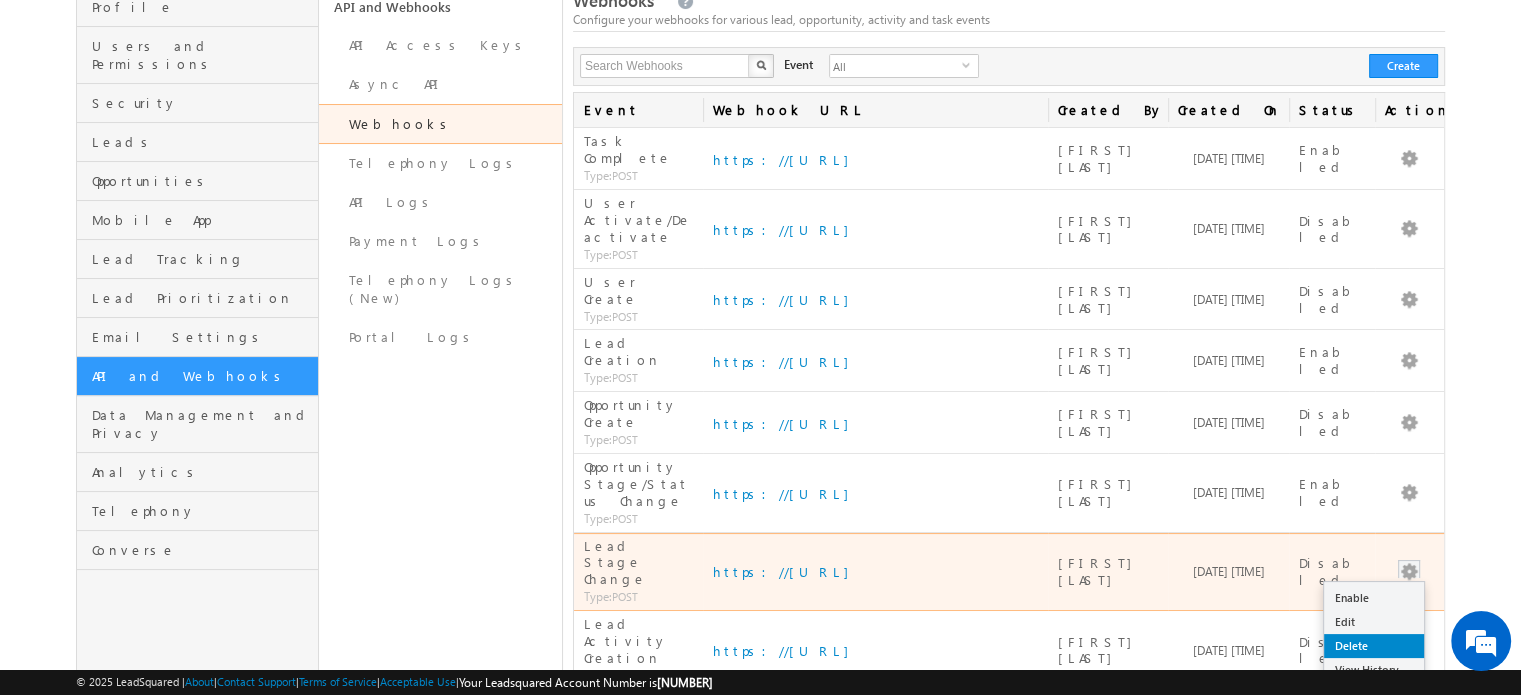 click on "Delete" at bounding box center [1374, 646] 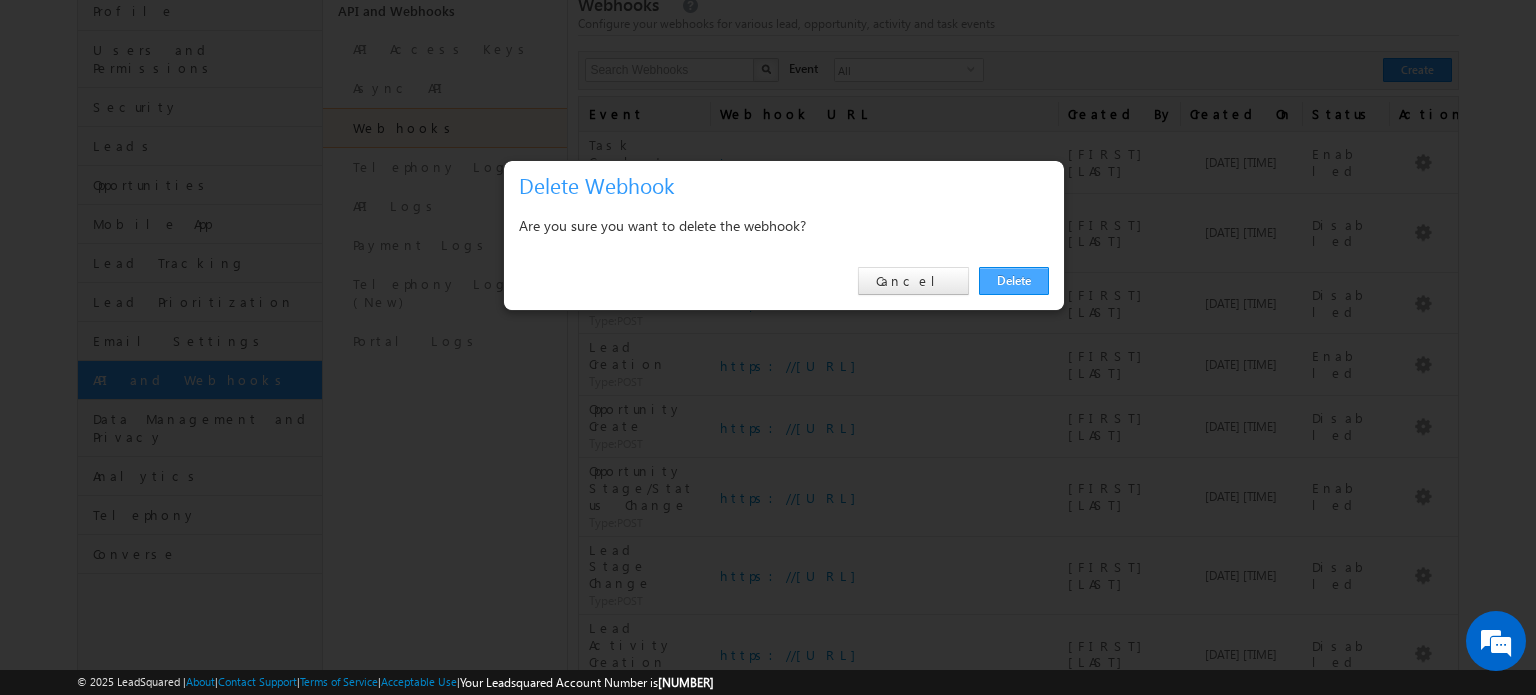 click on "Delete" at bounding box center (1014, 281) 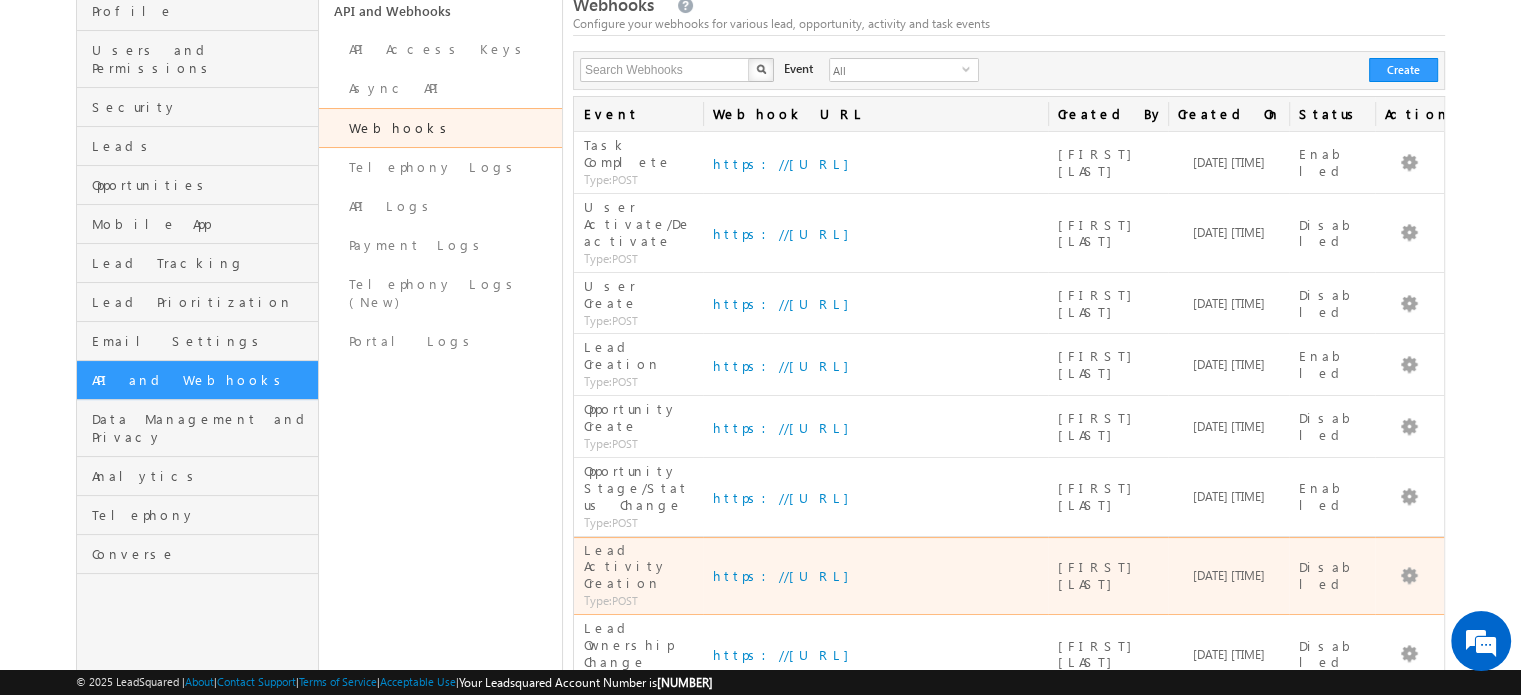 scroll, scrollTop: 126, scrollLeft: 0, axis: vertical 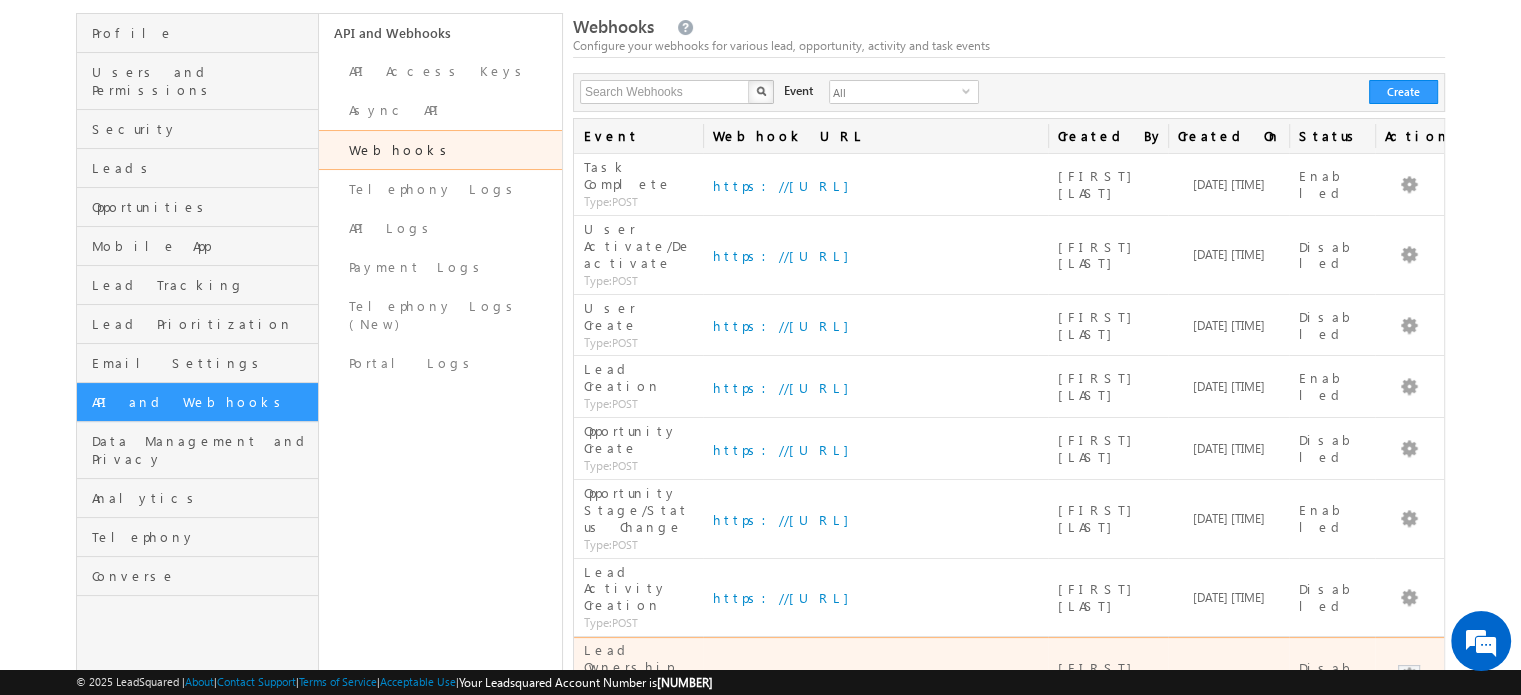 click on "Delete" at bounding box center (1374, 750) 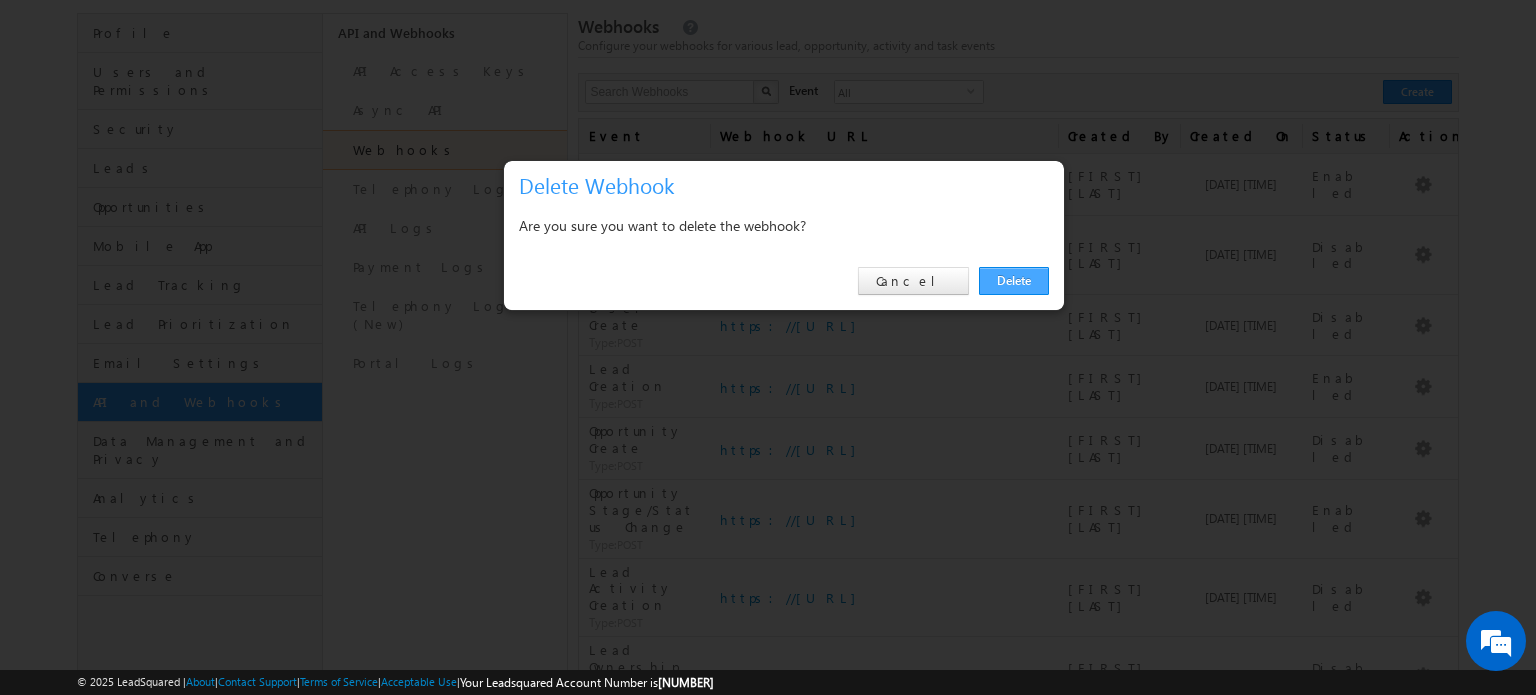 click on "Delete" at bounding box center [1014, 281] 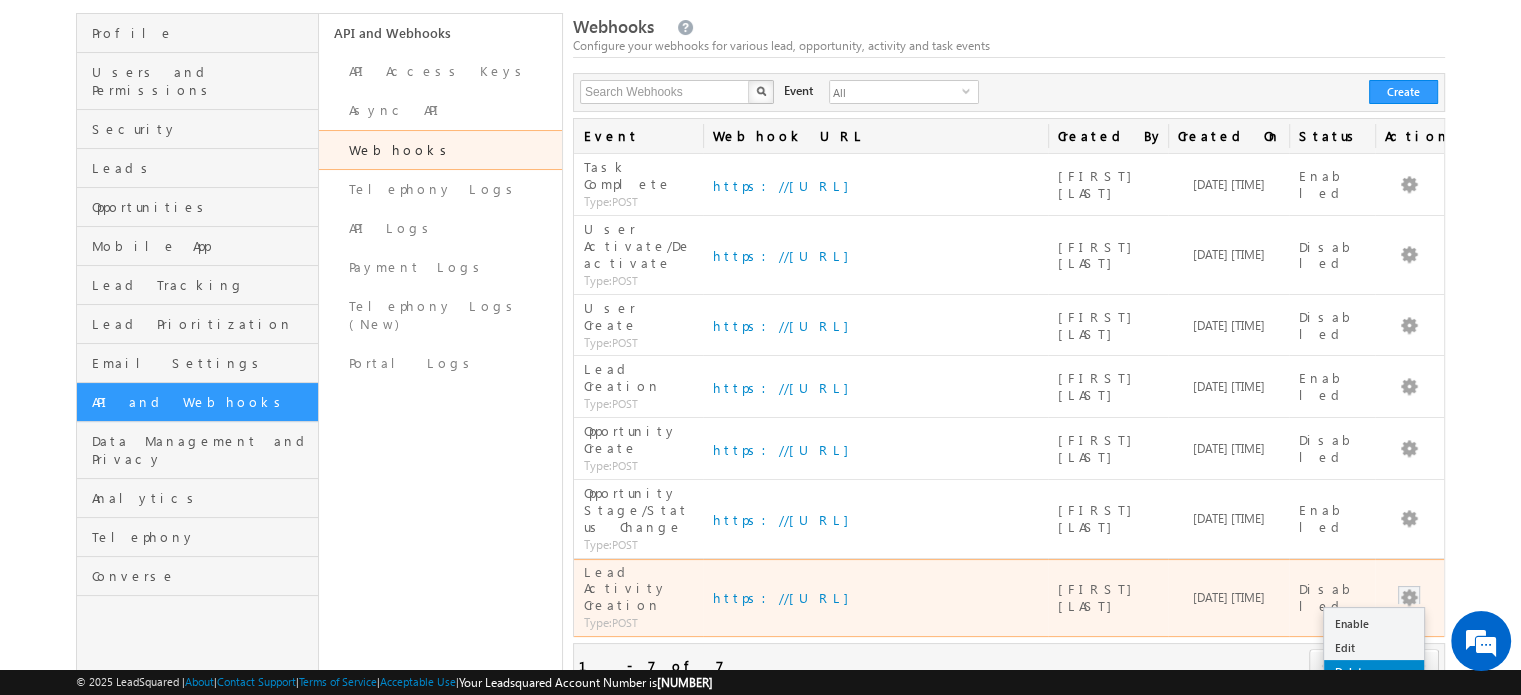 click on "Delete" at bounding box center (1374, 672) 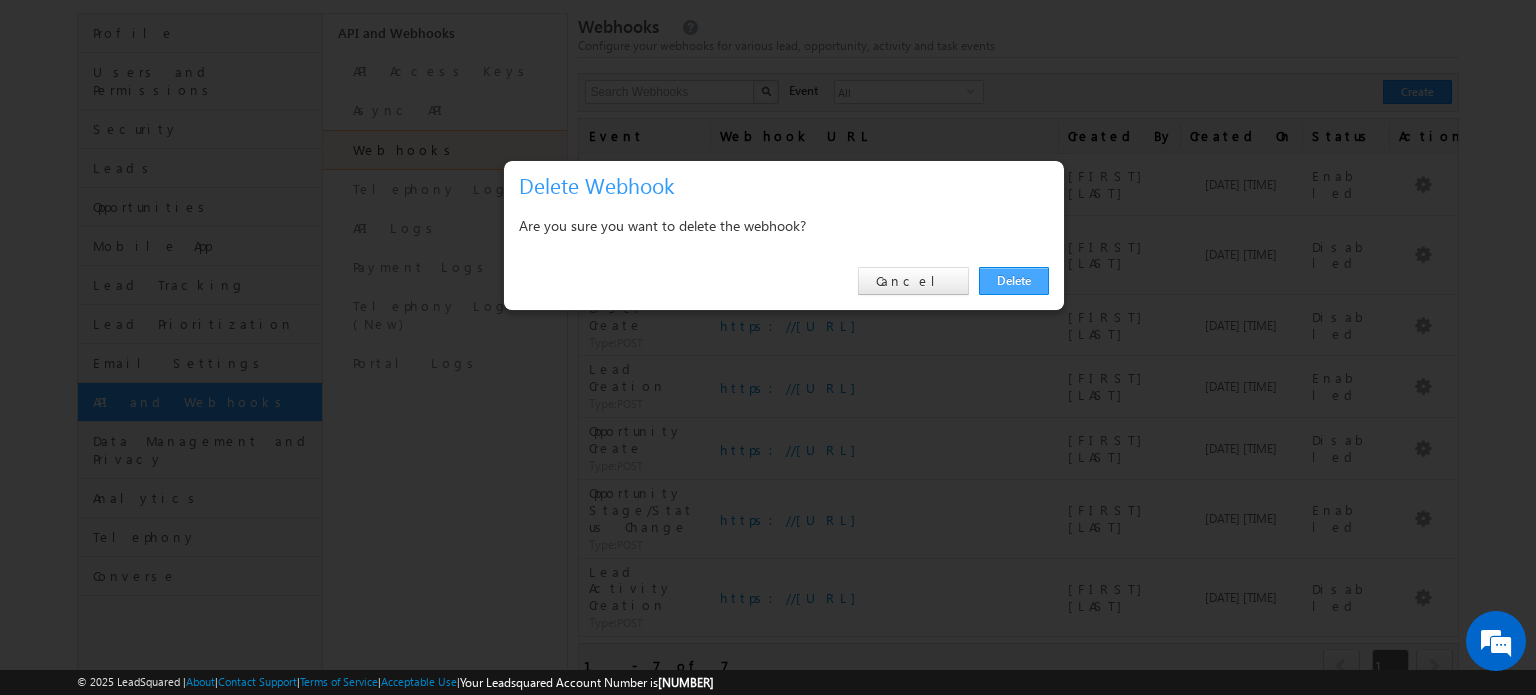 click on "Delete" at bounding box center [1014, 281] 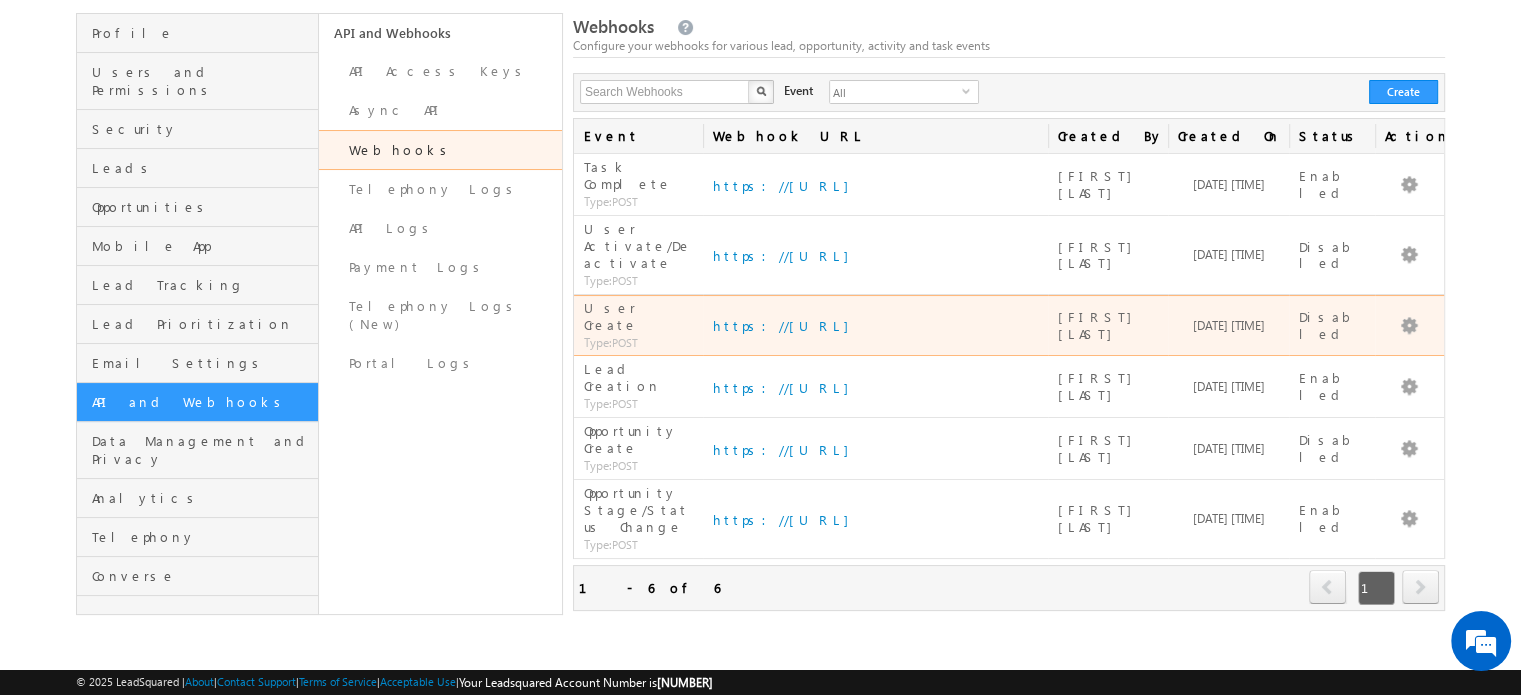 scroll, scrollTop: 0, scrollLeft: 0, axis: both 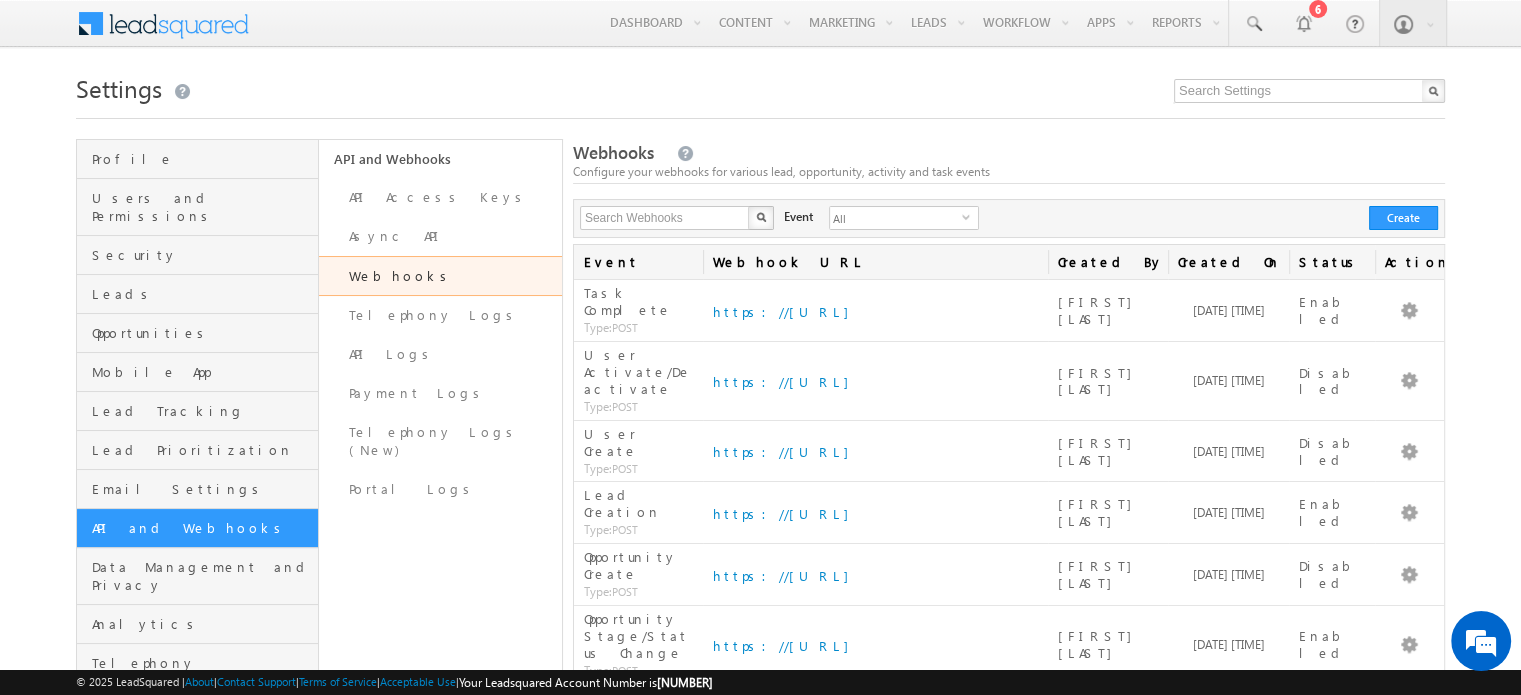 click on "Settings
Profile Users and Permissions Security Leads Opportunities Mobile App Lead Tracking Lead Prioritization Email Settings API and Webhooks Data Management and Privacy Analytics Telephony Converse
API and Webhooks API Access Keys Async API Webhooks Telephony Logs API Logs Payment Logs Telephony Logs (New) Portal Logs
Webhooks
Configure your webhooks for various lead, opportunity, activity and task events
Webhooks    Webhook History
Event
Account Type" at bounding box center (760, 404) 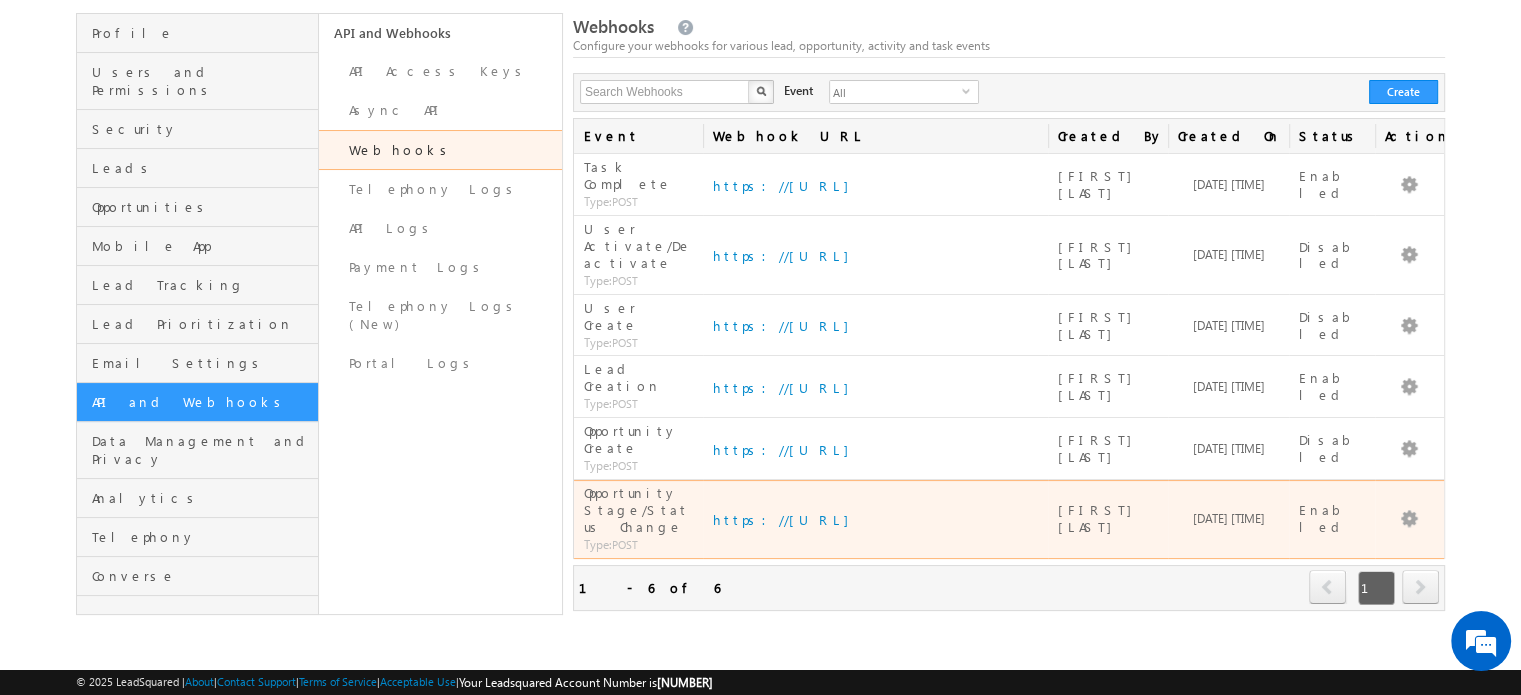 scroll, scrollTop: 0, scrollLeft: 0, axis: both 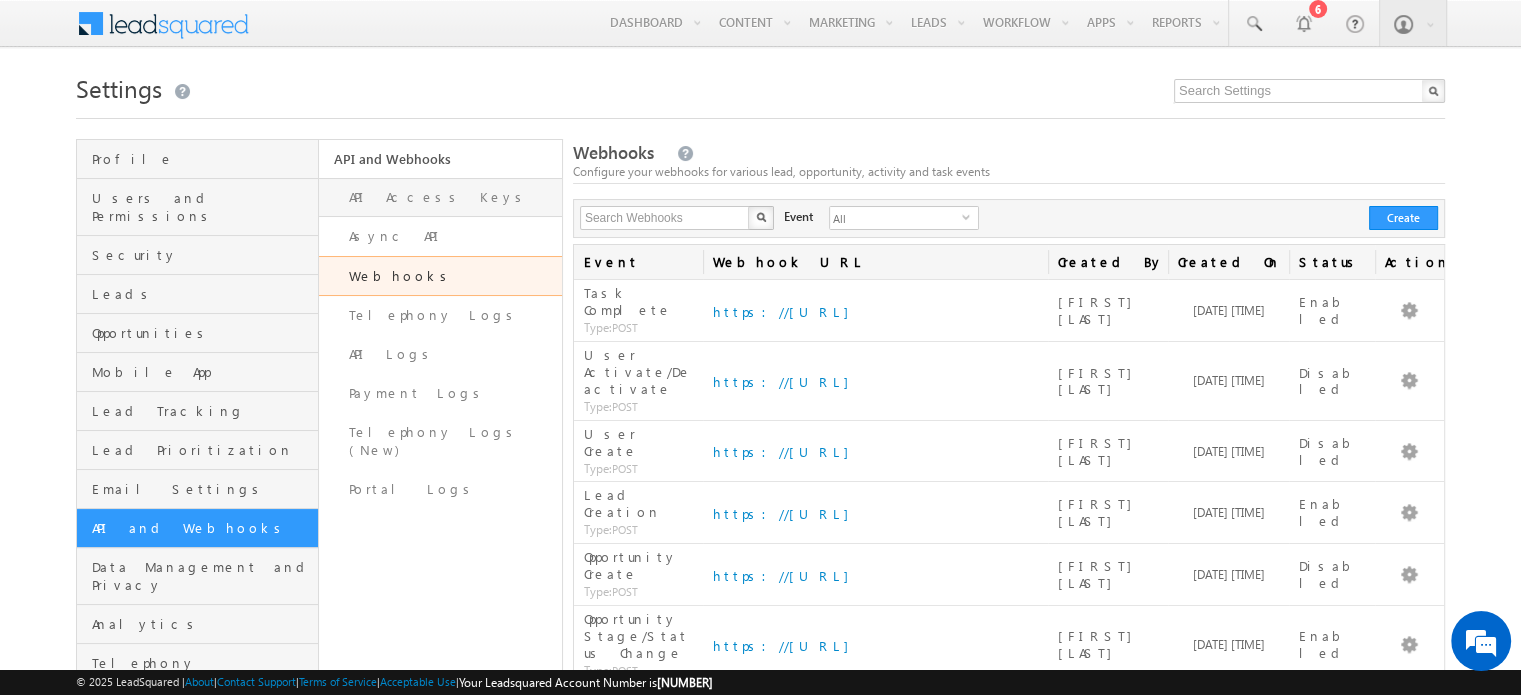 click on "API Access Keys" at bounding box center [440, 197] 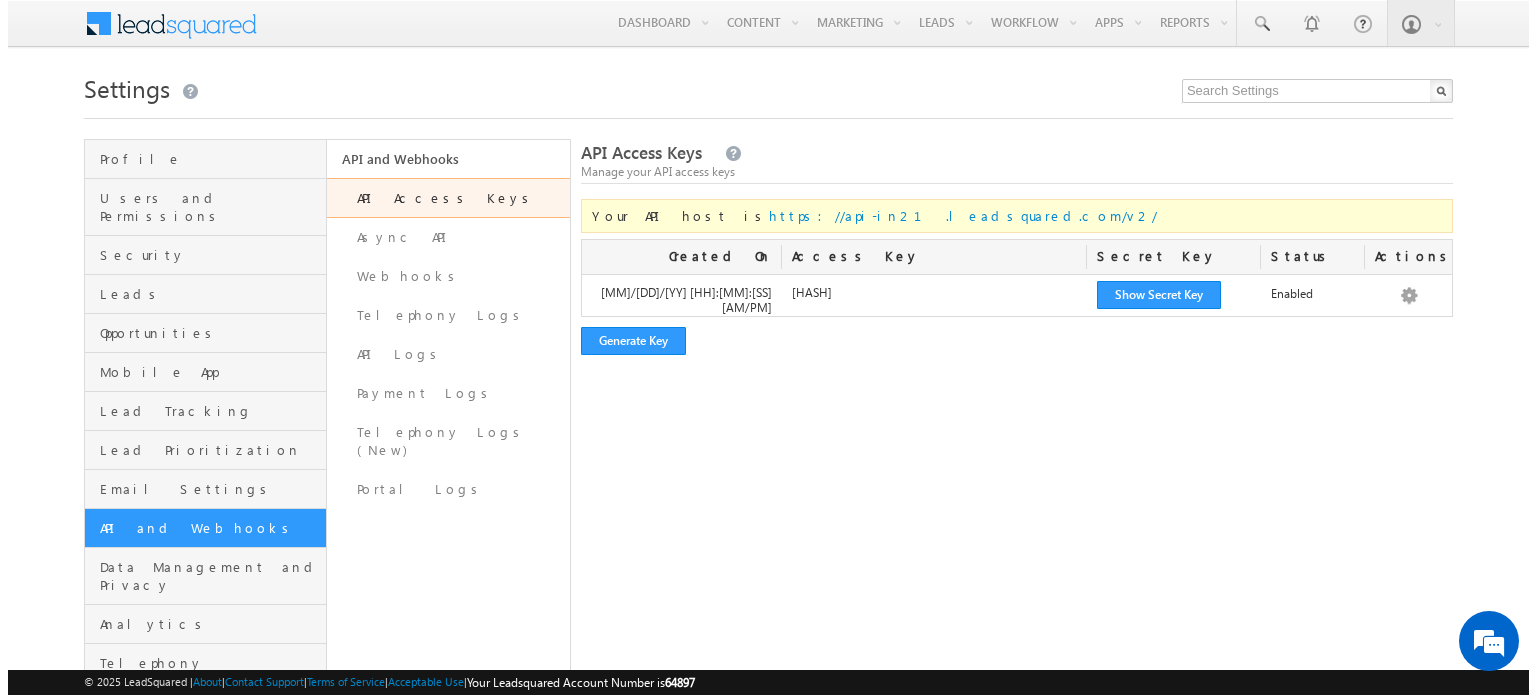 scroll, scrollTop: 0, scrollLeft: 0, axis: both 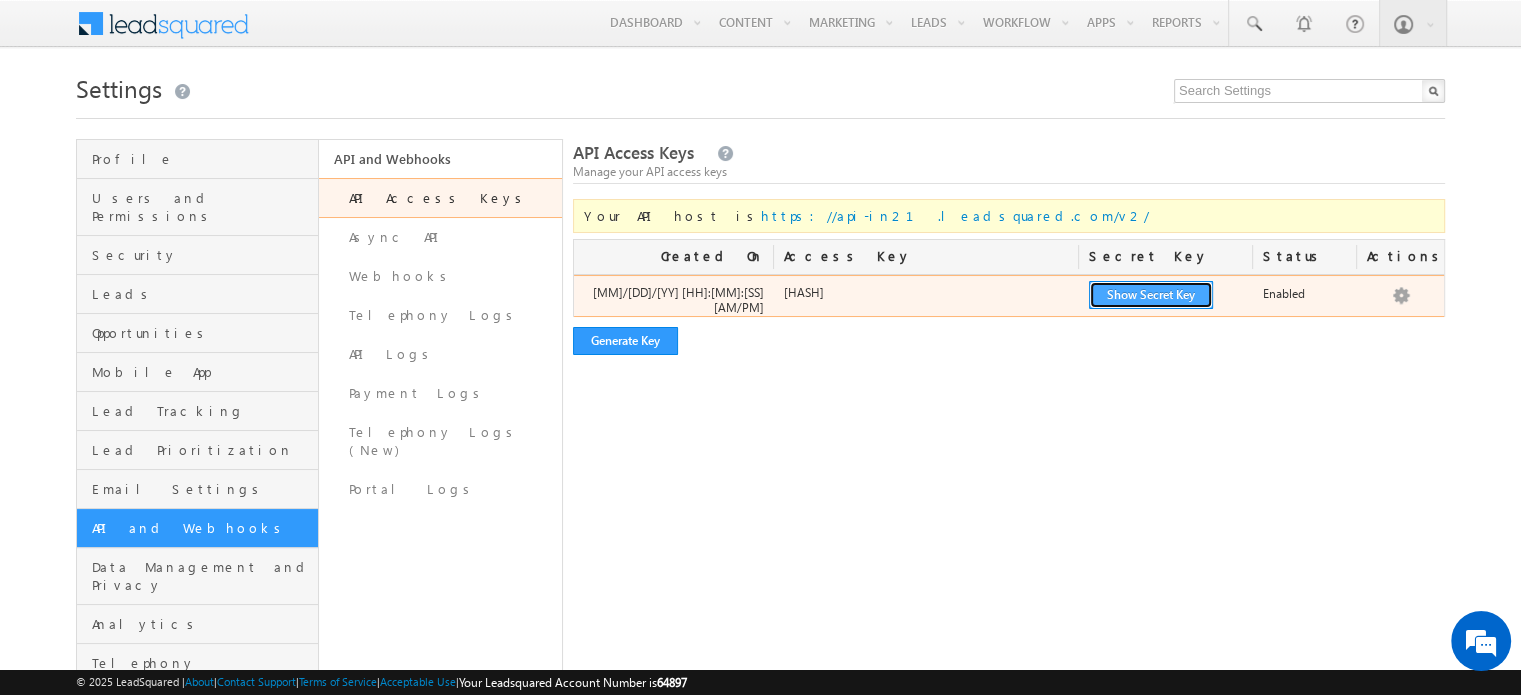 click on "Show Secret Key" at bounding box center [1151, 295] 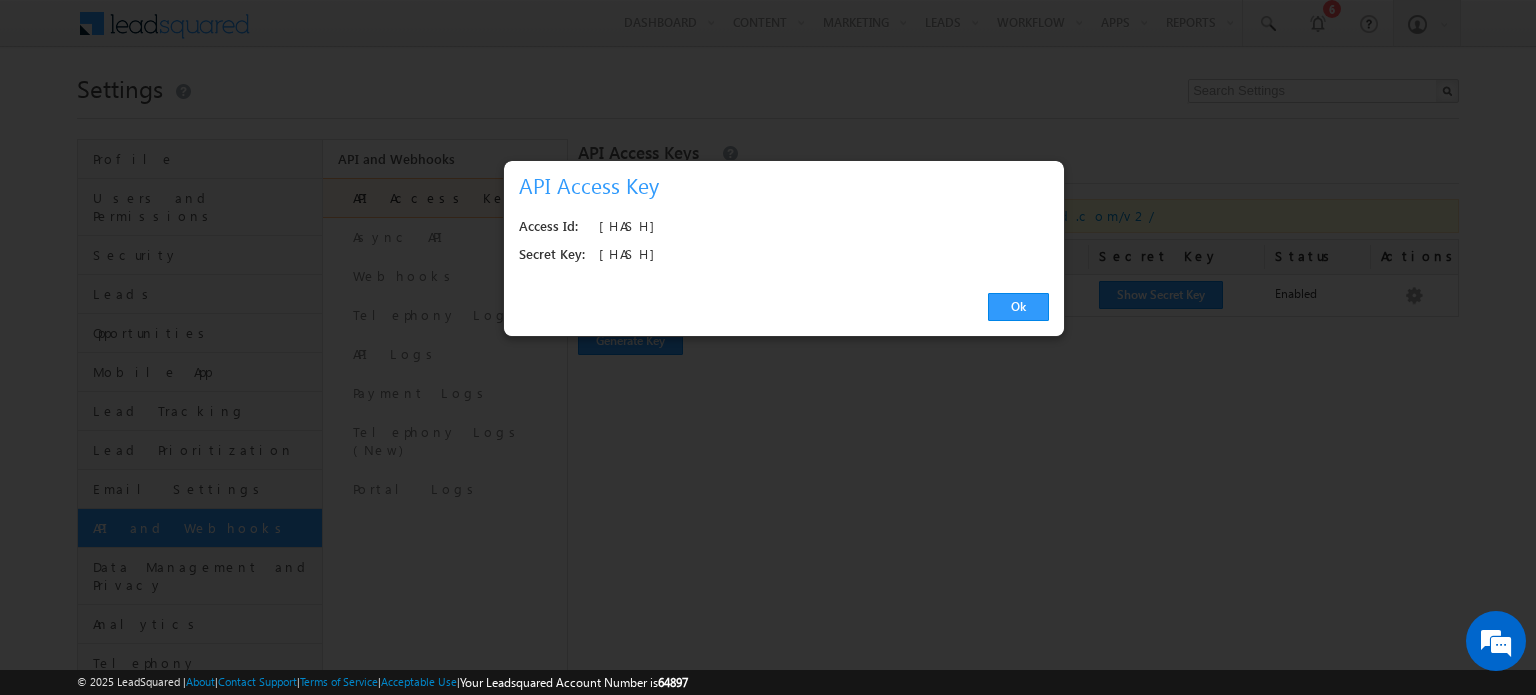 click on "u$r8c68b791afca11133a9ba3c74ea27bb6" at bounding box center [818, 227] 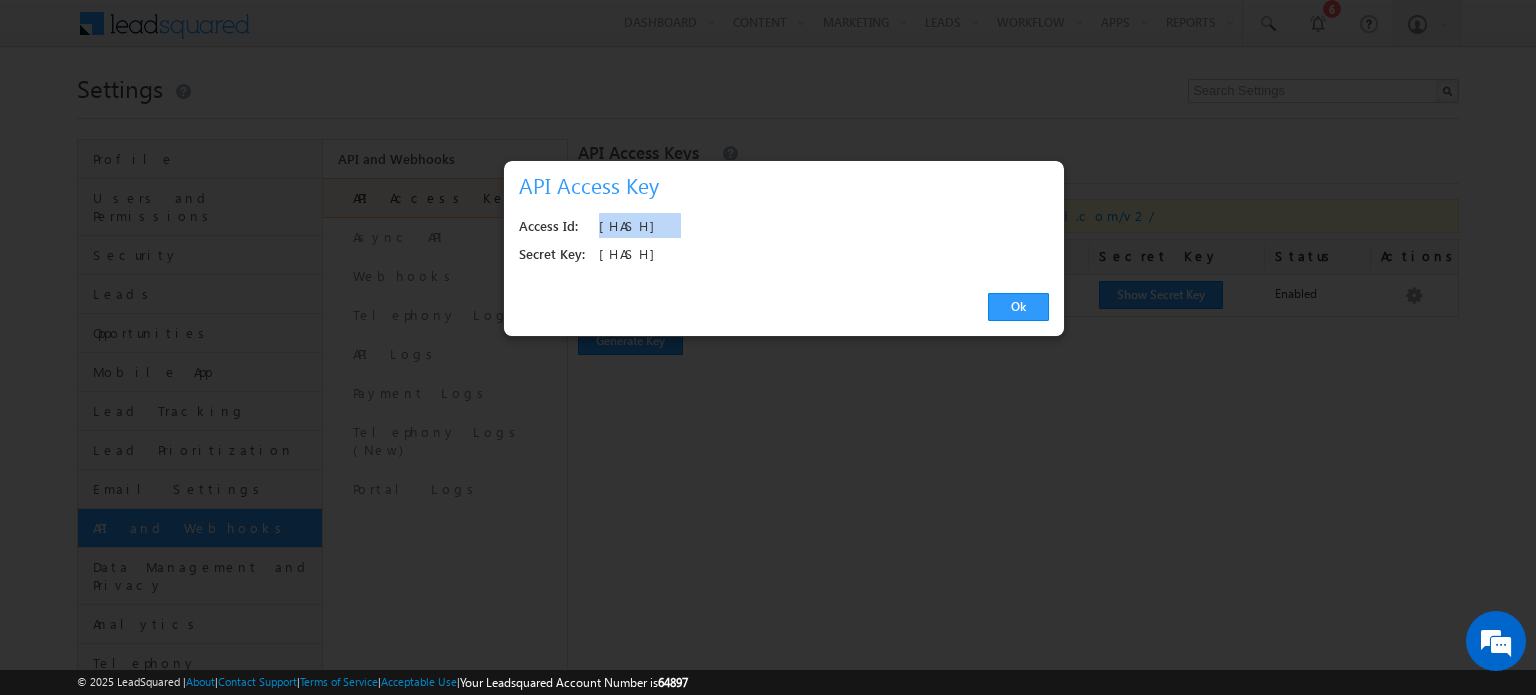 click on "u$r8c68b791afca11133a9ba3c74ea27bb6" at bounding box center [818, 227] 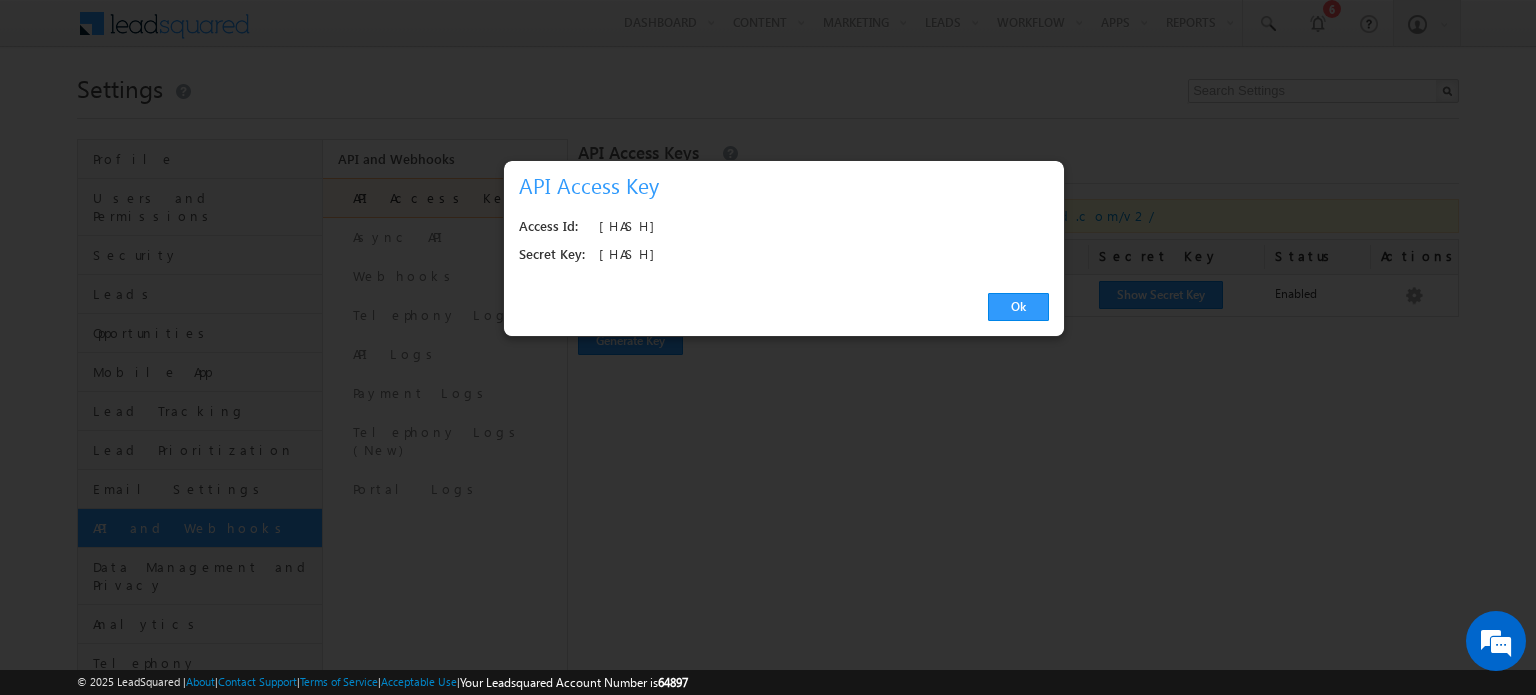 click on "d823c76efd78737d4dc8dd979d2c9e5f070b302d" at bounding box center [818, 255] 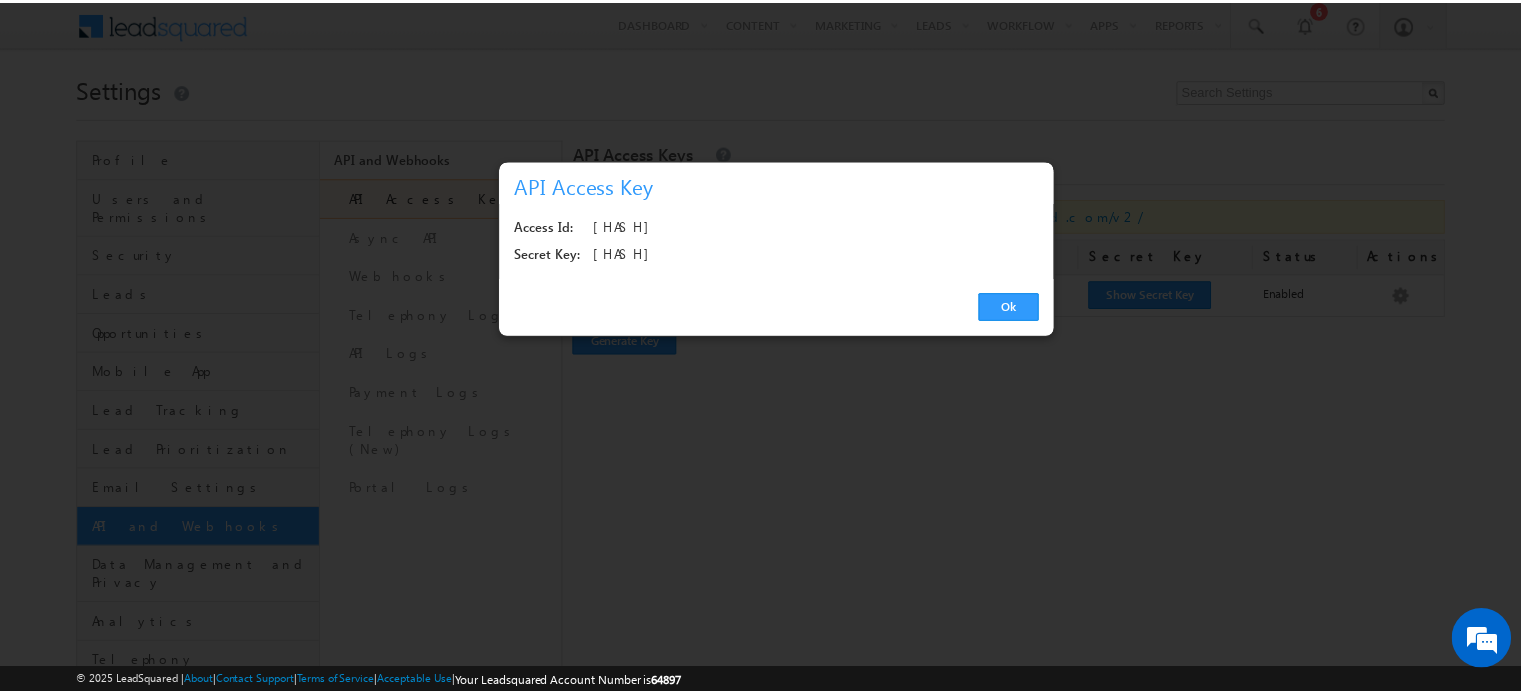 scroll, scrollTop: 0, scrollLeft: 0, axis: both 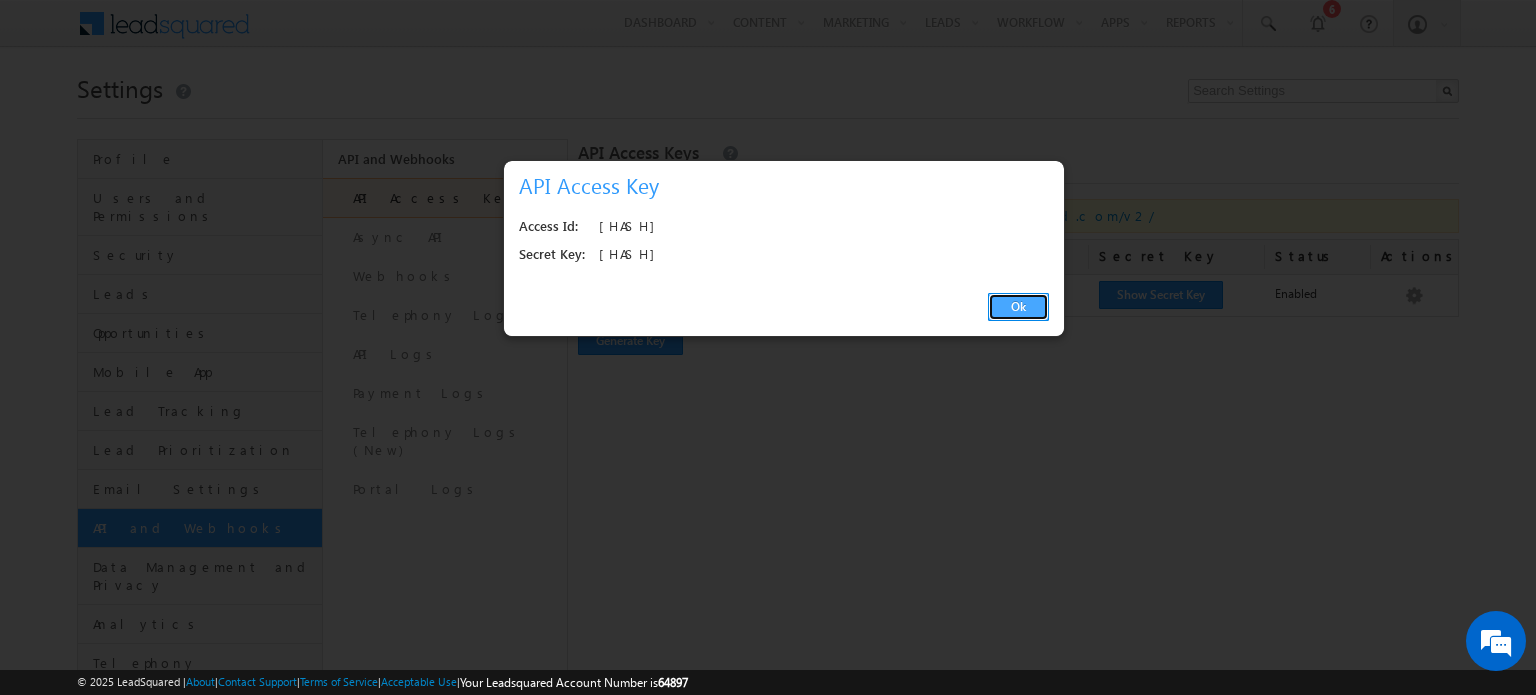 click on "Ok" at bounding box center (1018, 307) 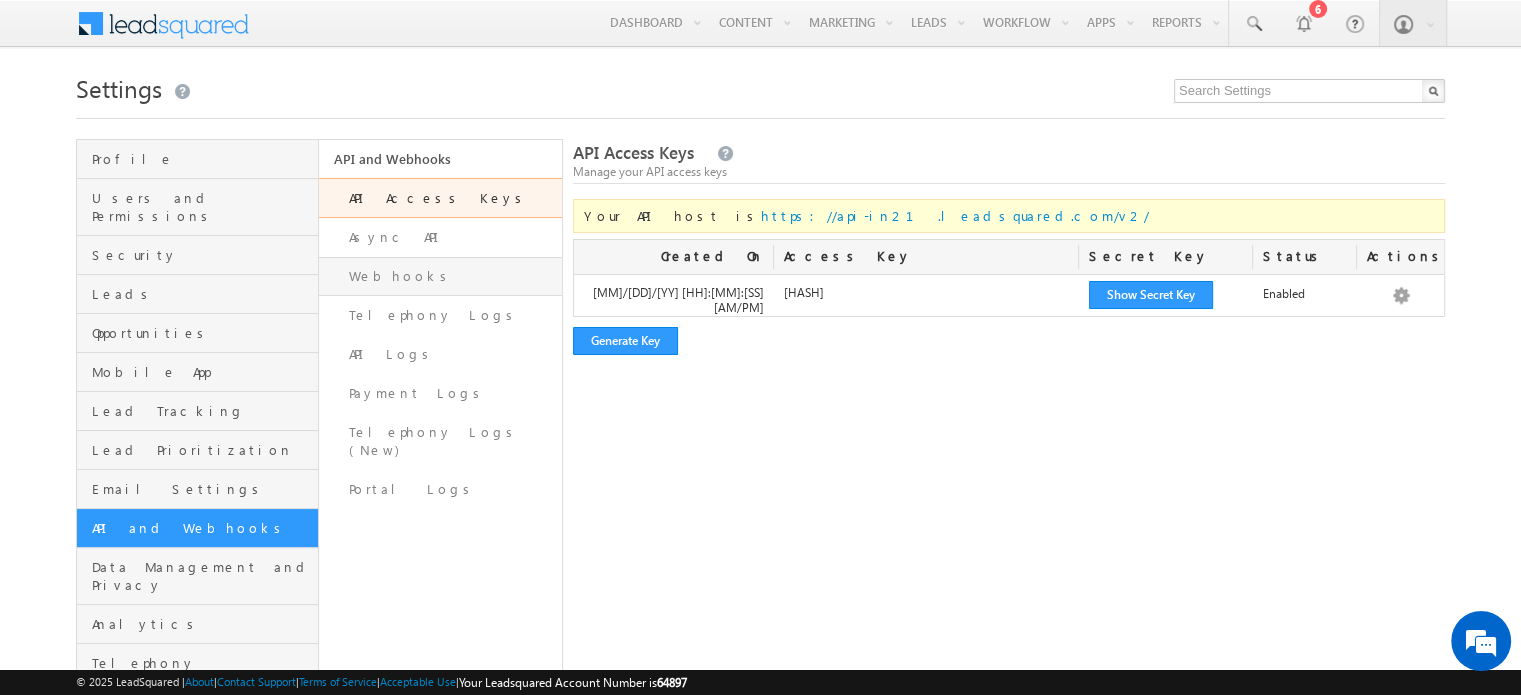 click on "Webhooks" at bounding box center [440, 276] 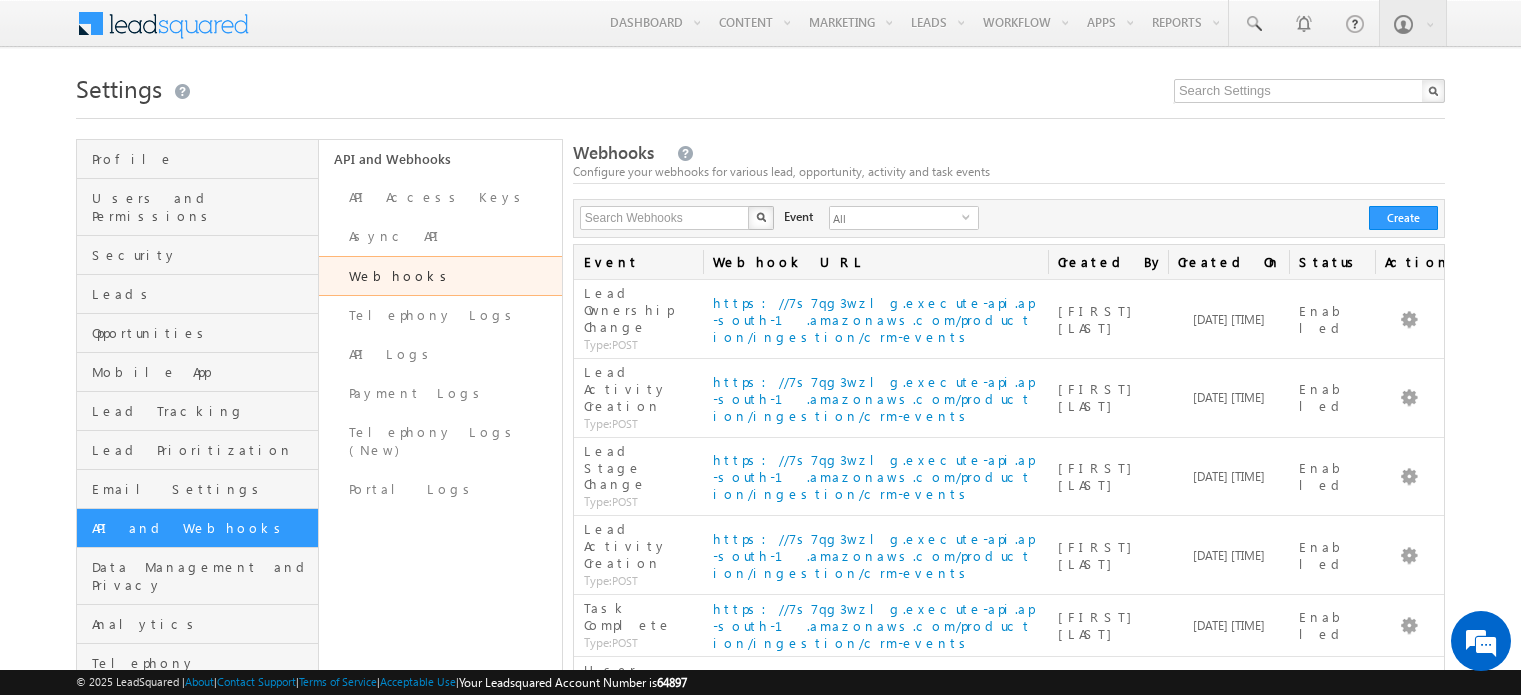 scroll, scrollTop: 0, scrollLeft: 0, axis: both 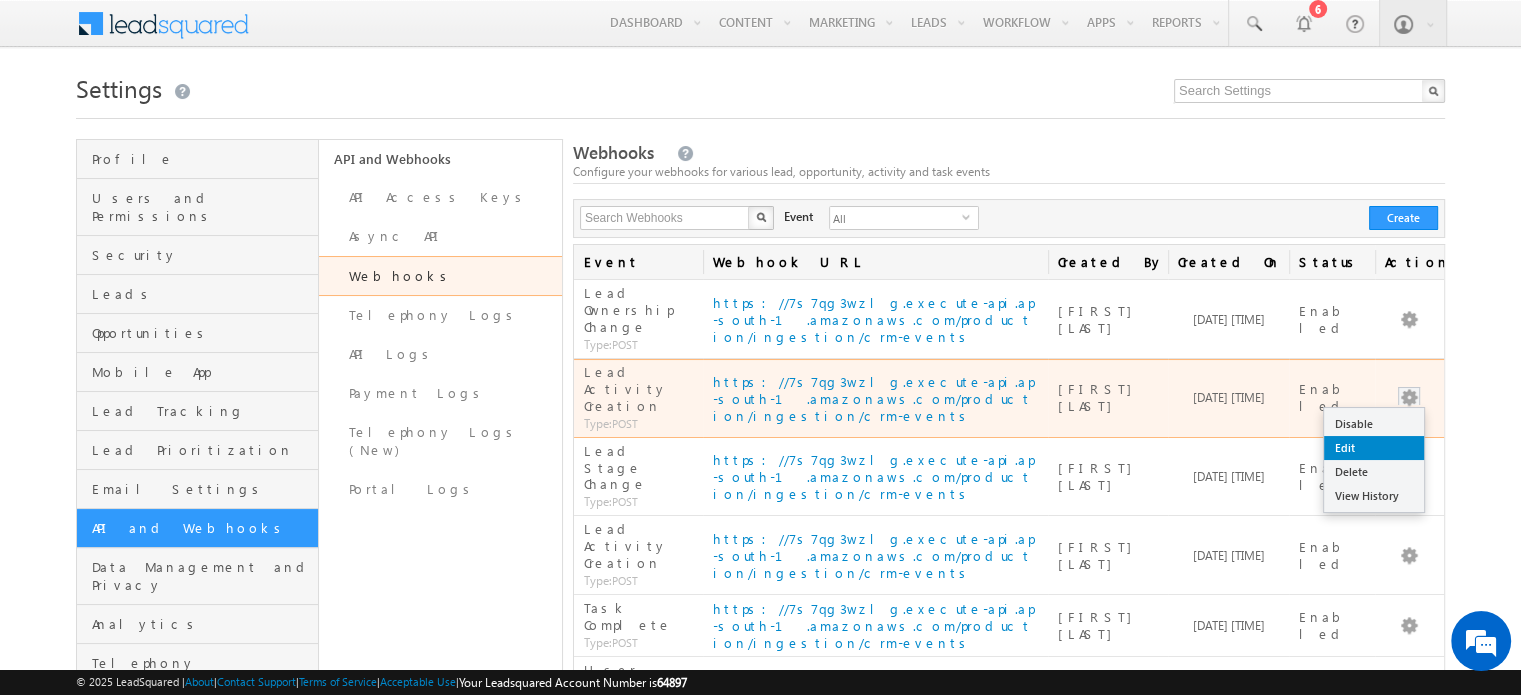 click on "Edit" at bounding box center (1374, 448) 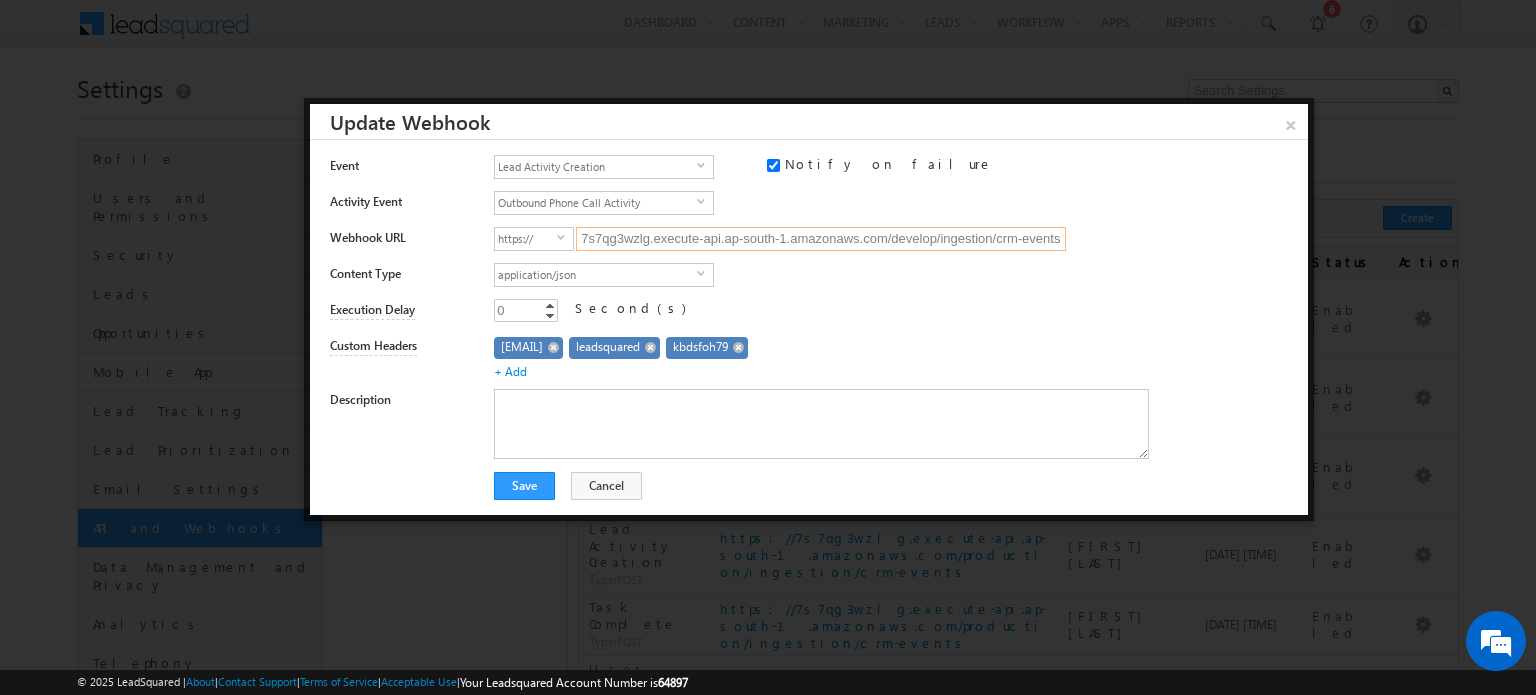 click on "7s7qg3wzlg.execute-api.ap-south-1.amazonaws.com/develop/ingestion/crm-events" at bounding box center (821, 239) 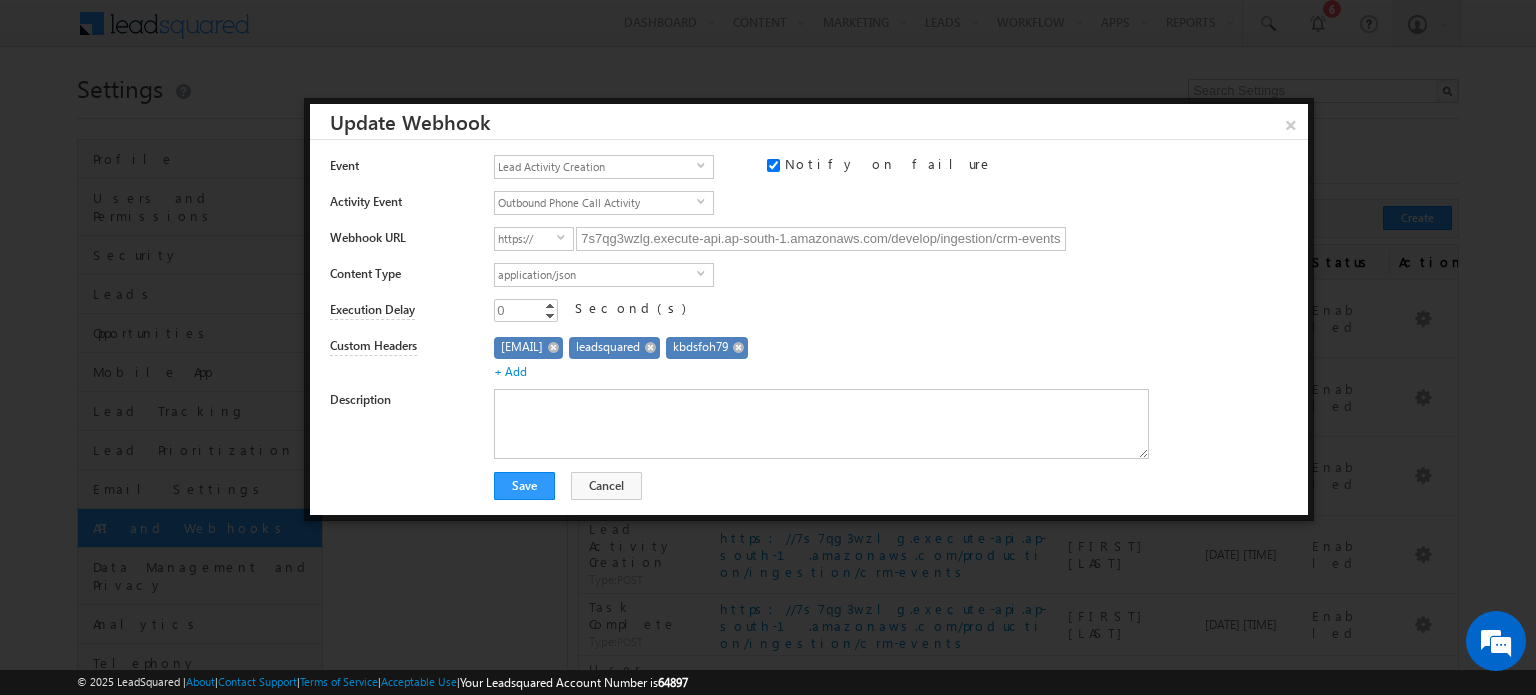 click on "Activity Event
Outbound Phone Call Activity select [NUMBER]" at bounding box center [811, 201] 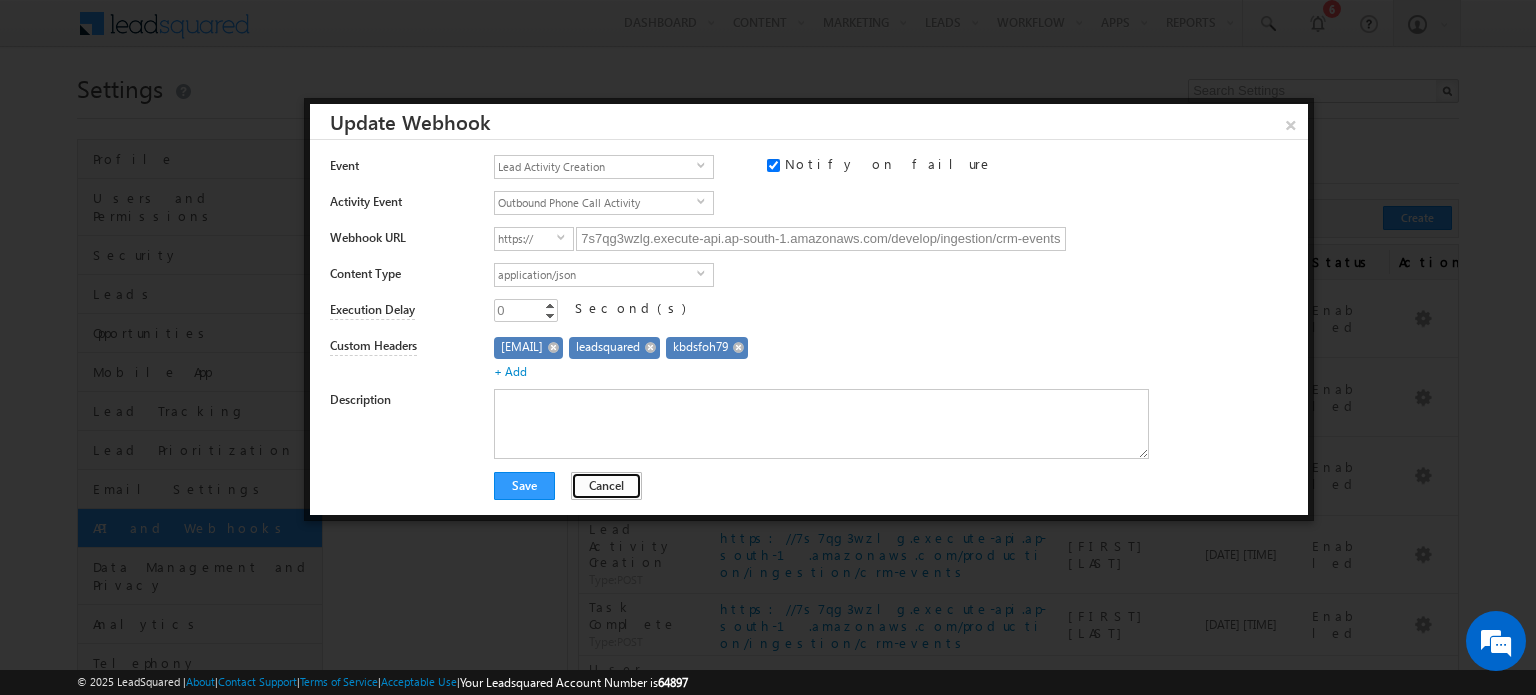 click on "Cancel" at bounding box center (606, 486) 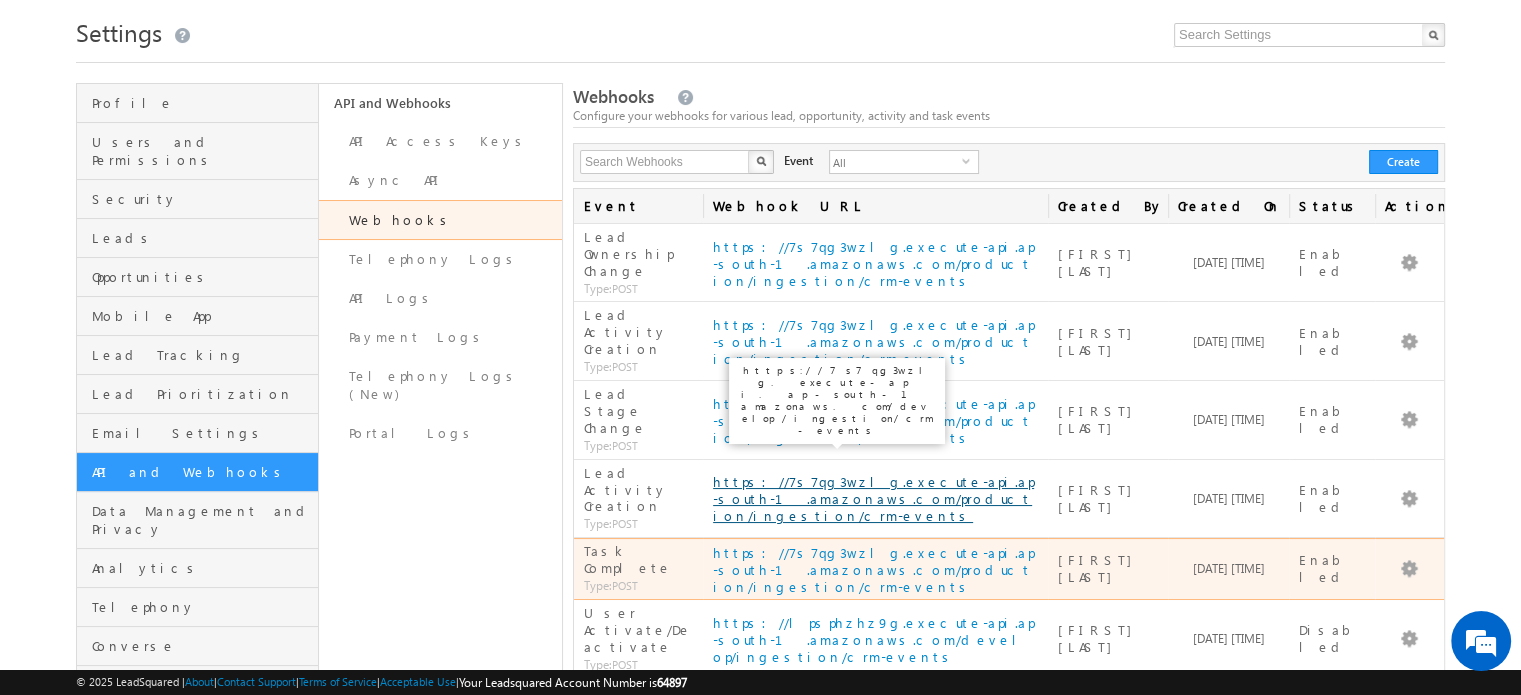 scroll, scrollTop: 0, scrollLeft: 0, axis: both 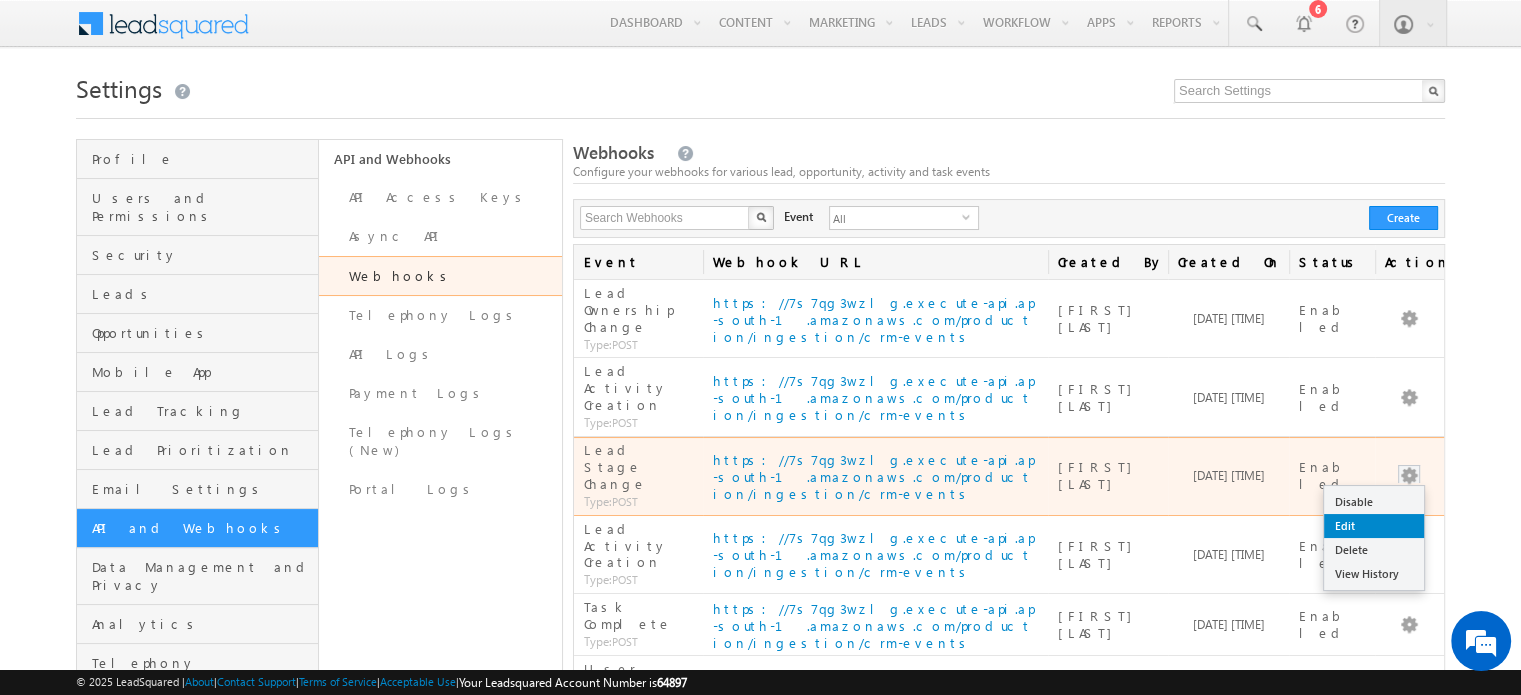 click on "Edit" at bounding box center [1374, 526] 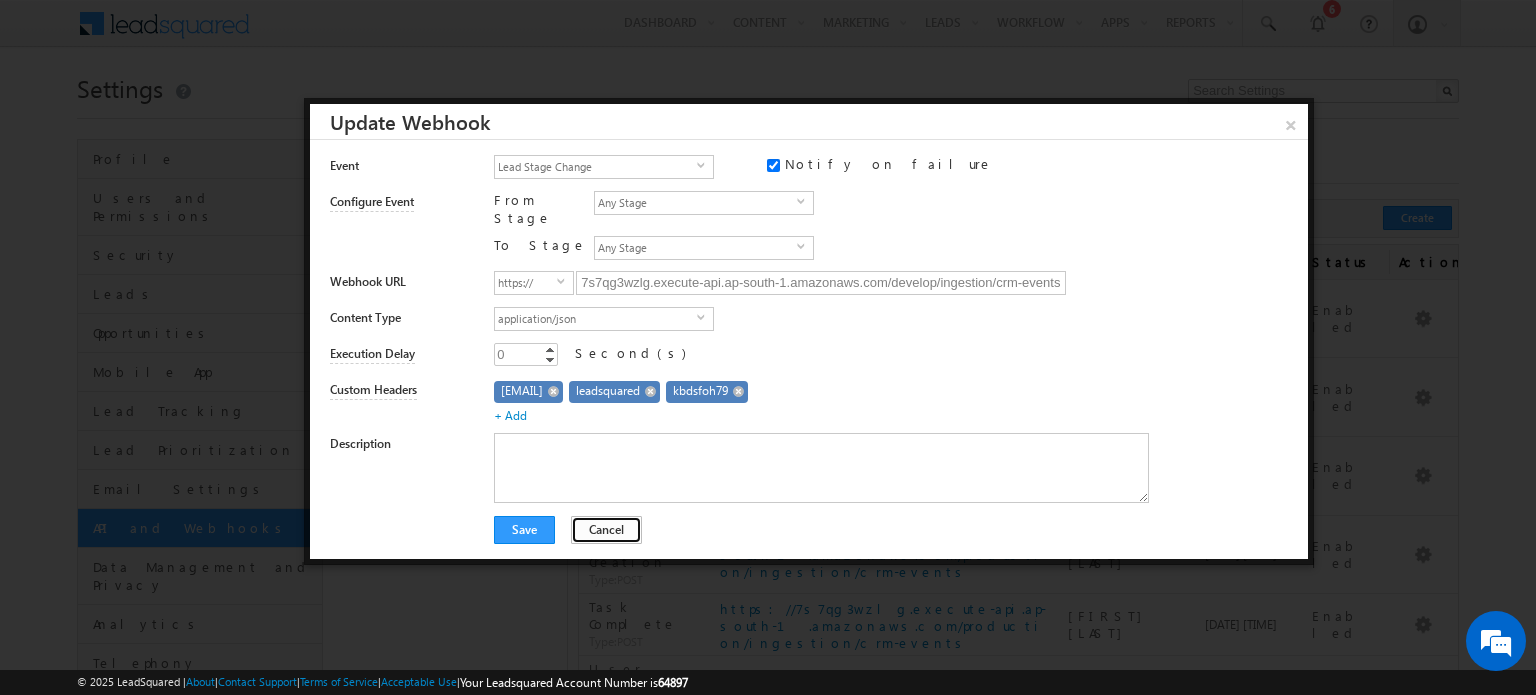 click on "Cancel" at bounding box center [606, 530] 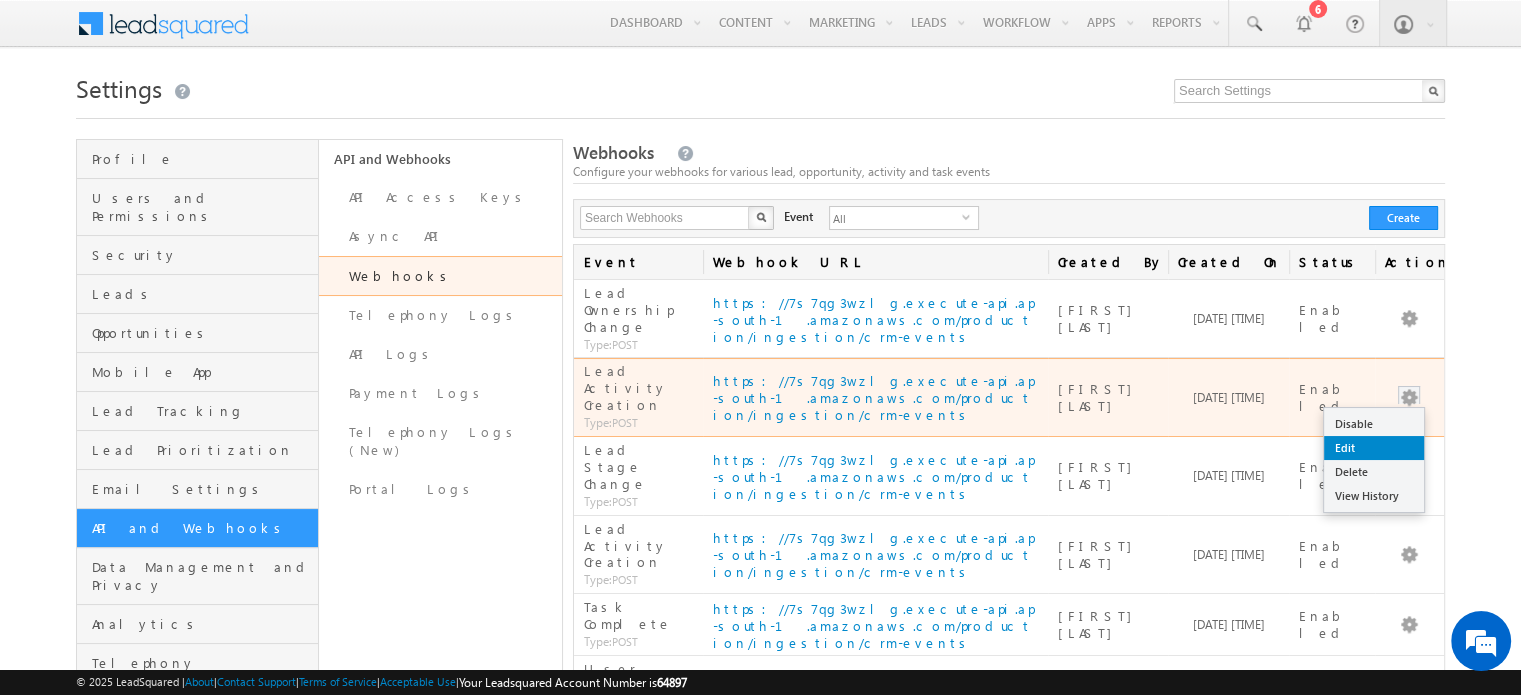 click on "Edit" at bounding box center [1374, 448] 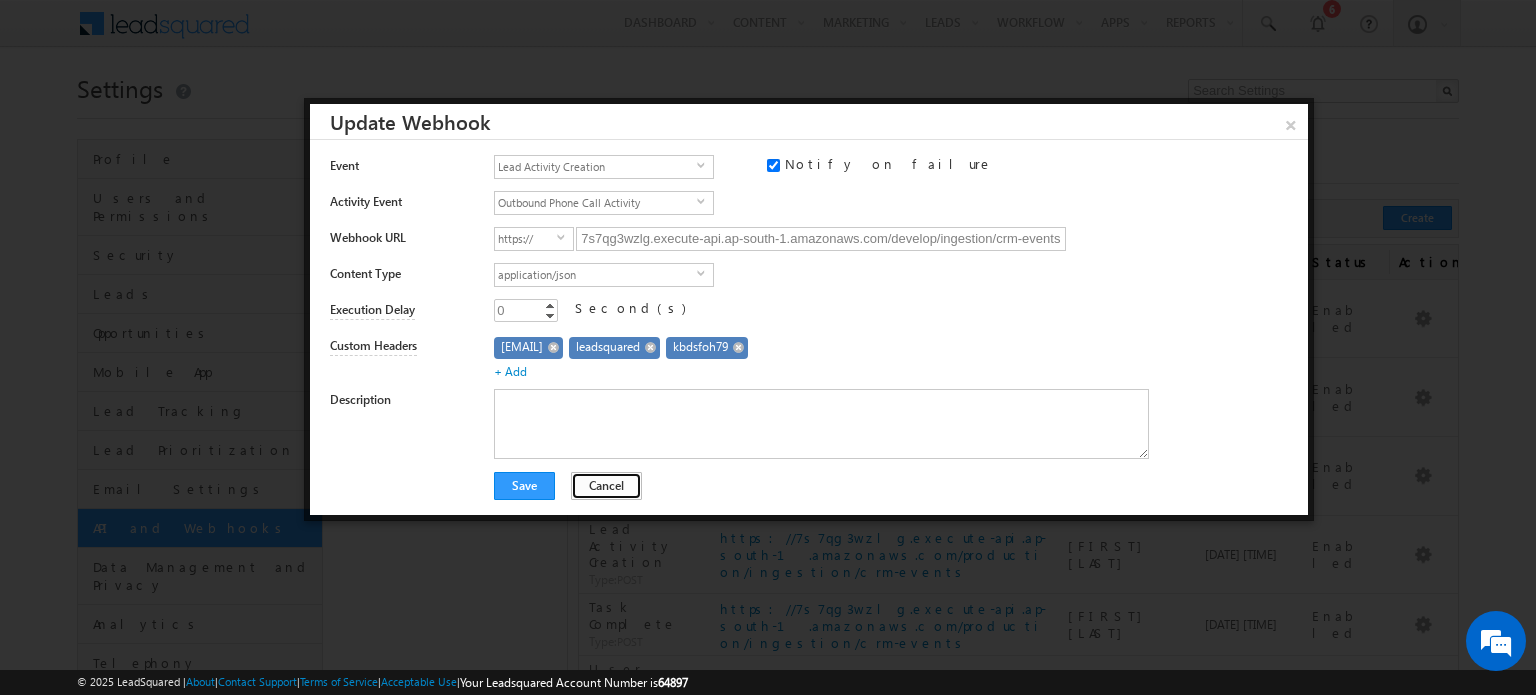 click on "Cancel" at bounding box center (606, 486) 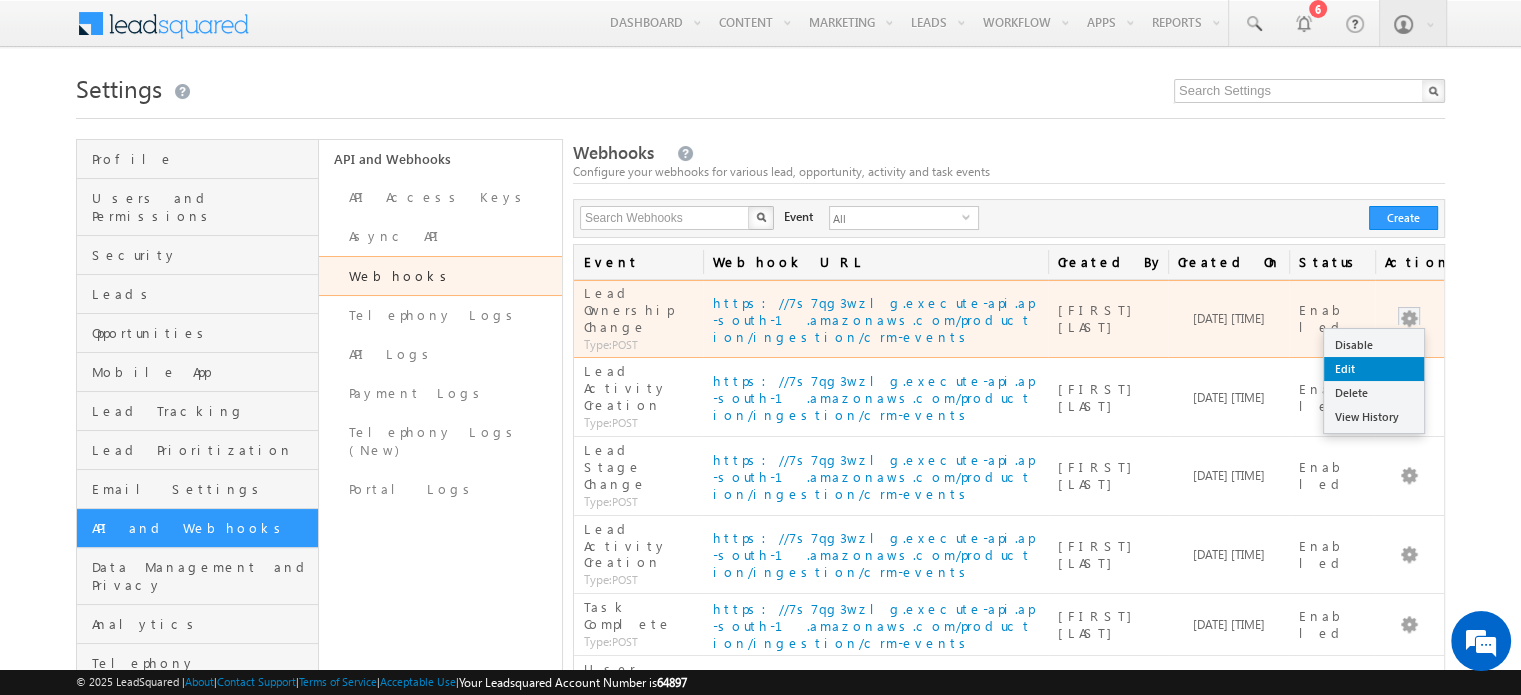 click on "Edit" at bounding box center [1374, 369] 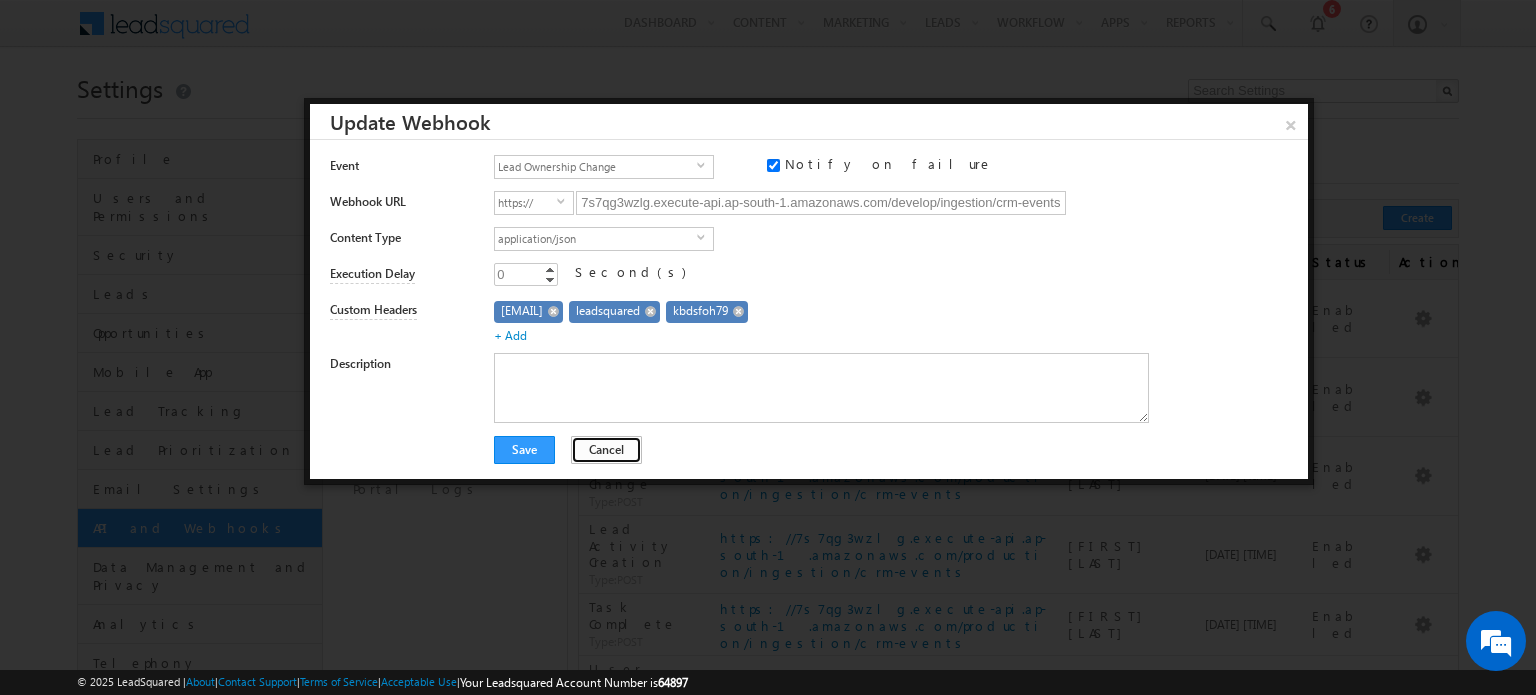 click on "Cancel" at bounding box center [606, 450] 